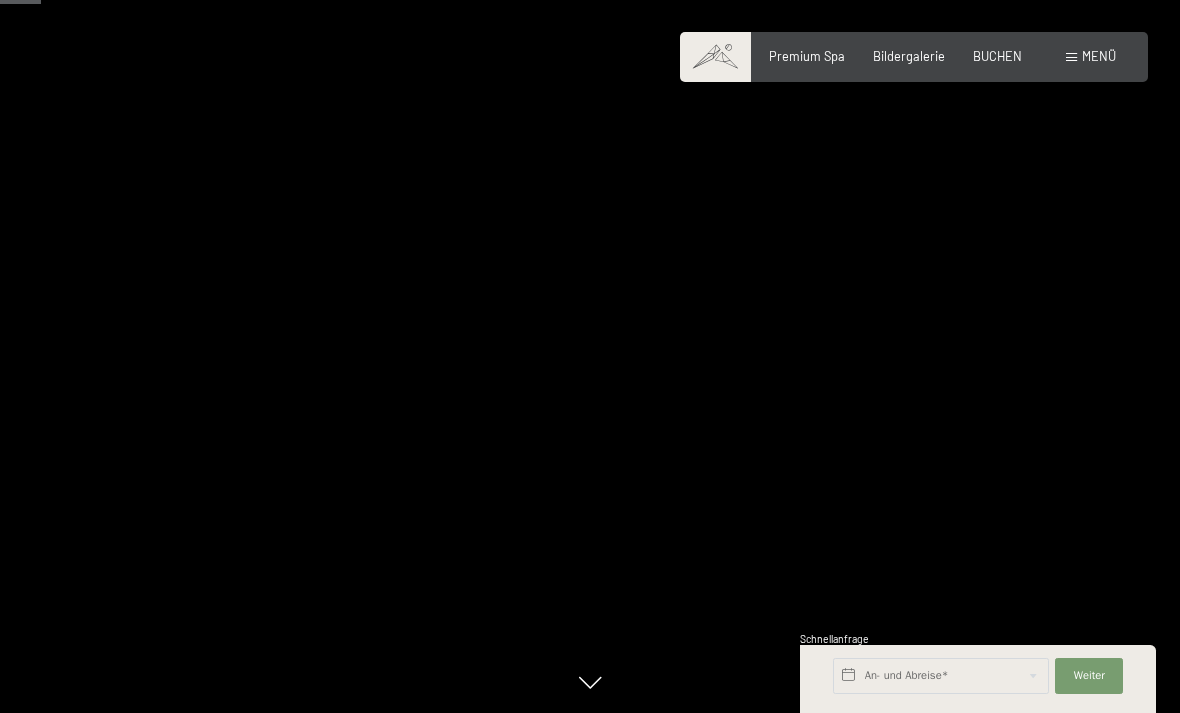 scroll, scrollTop: 506, scrollLeft: 0, axis: vertical 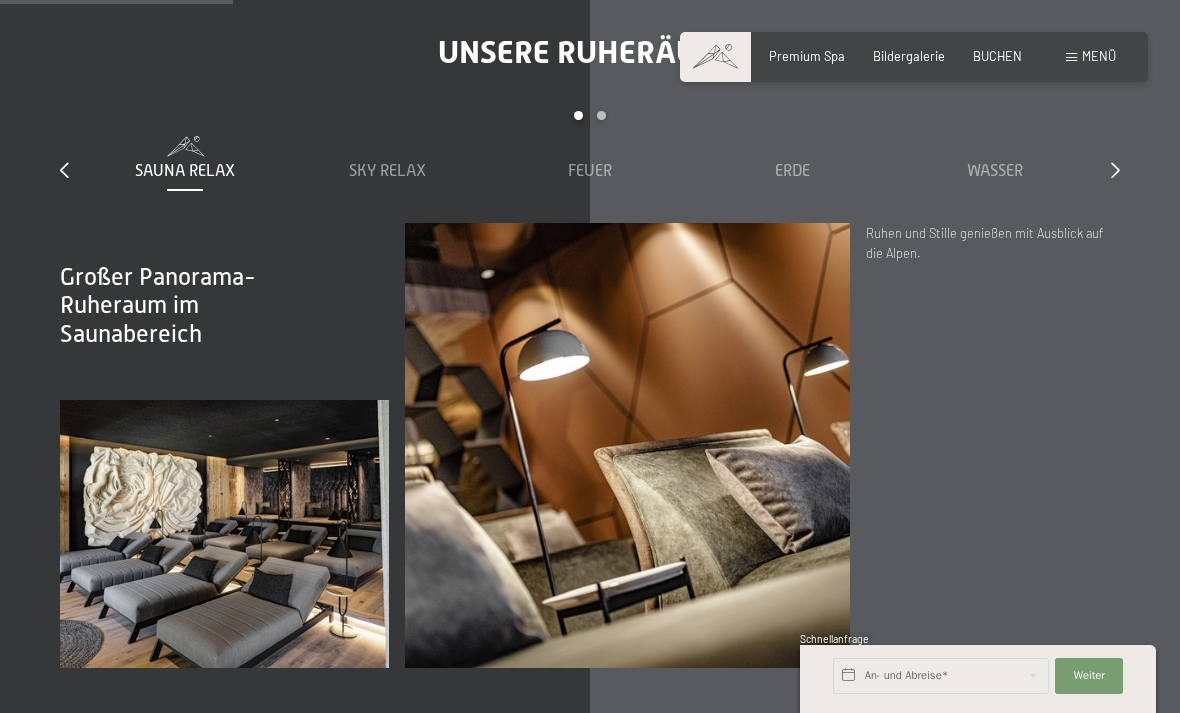 click at bounding box center [1115, 170] 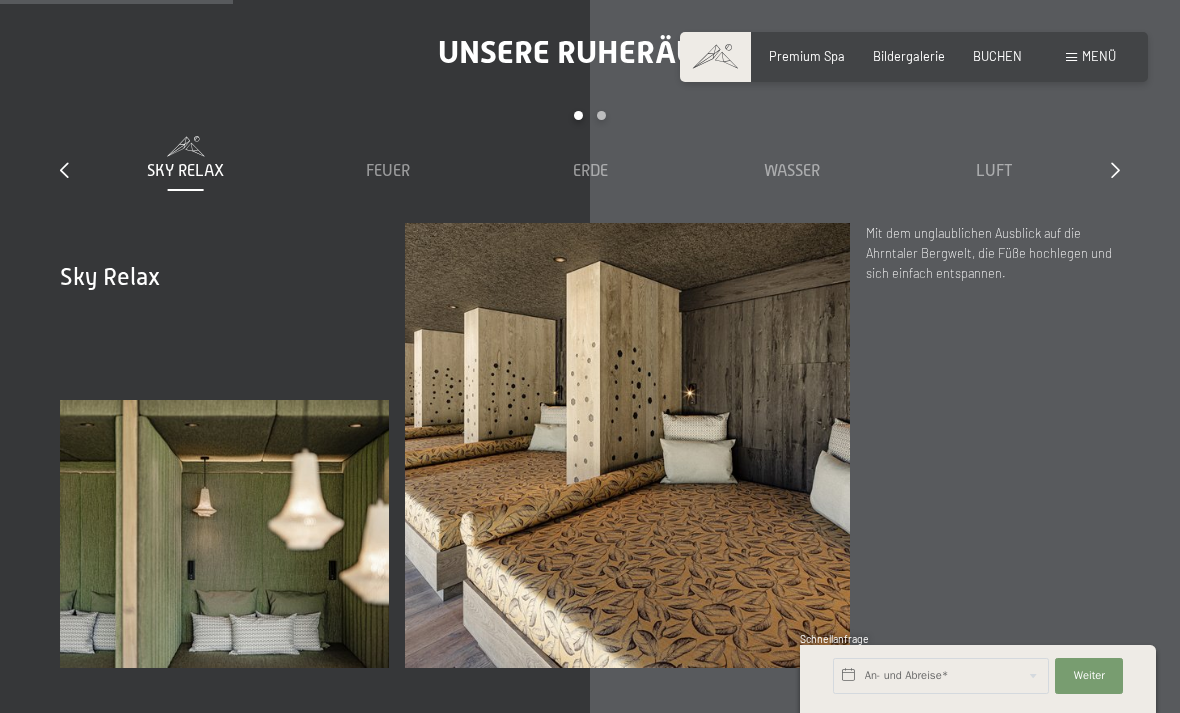click at bounding box center (1115, 171) 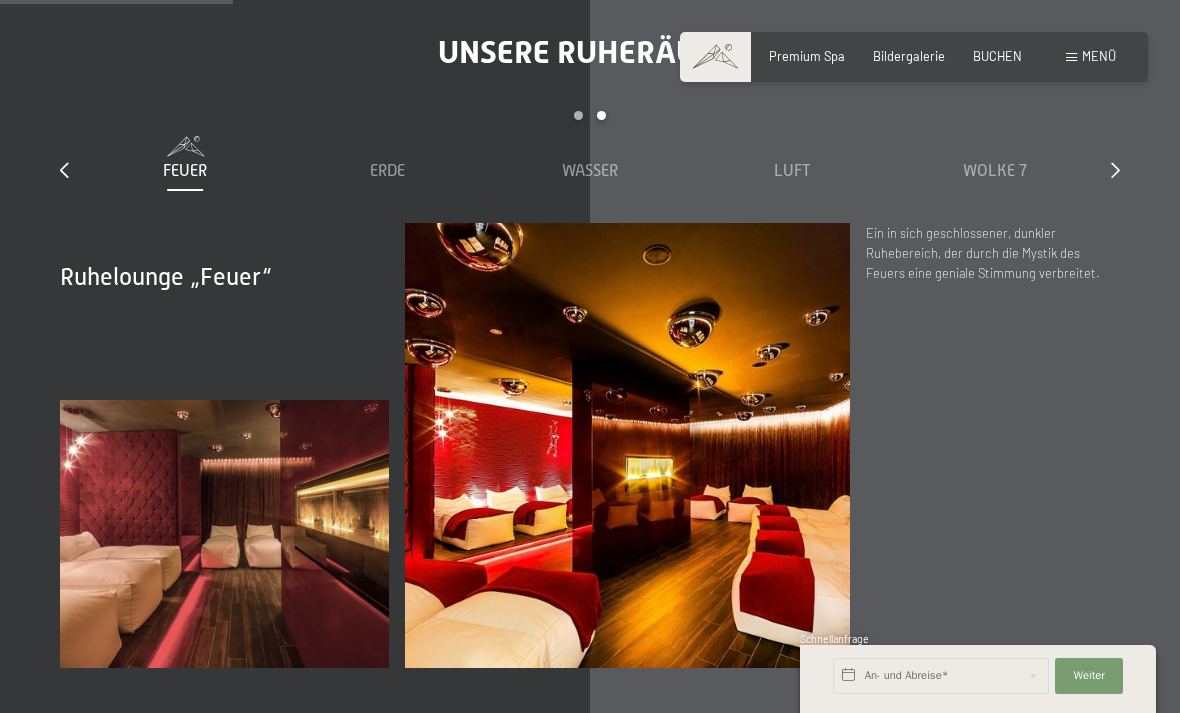 click at bounding box center [1115, 170] 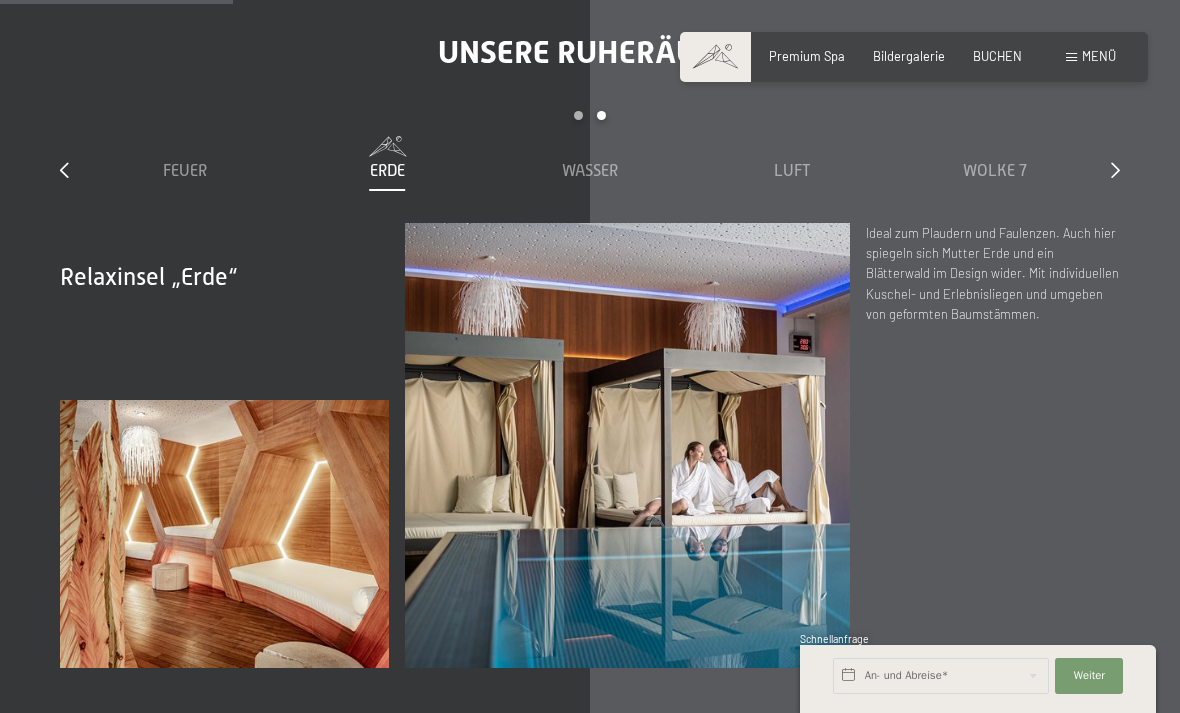 click on "Wolke 7" at bounding box center [995, 171] 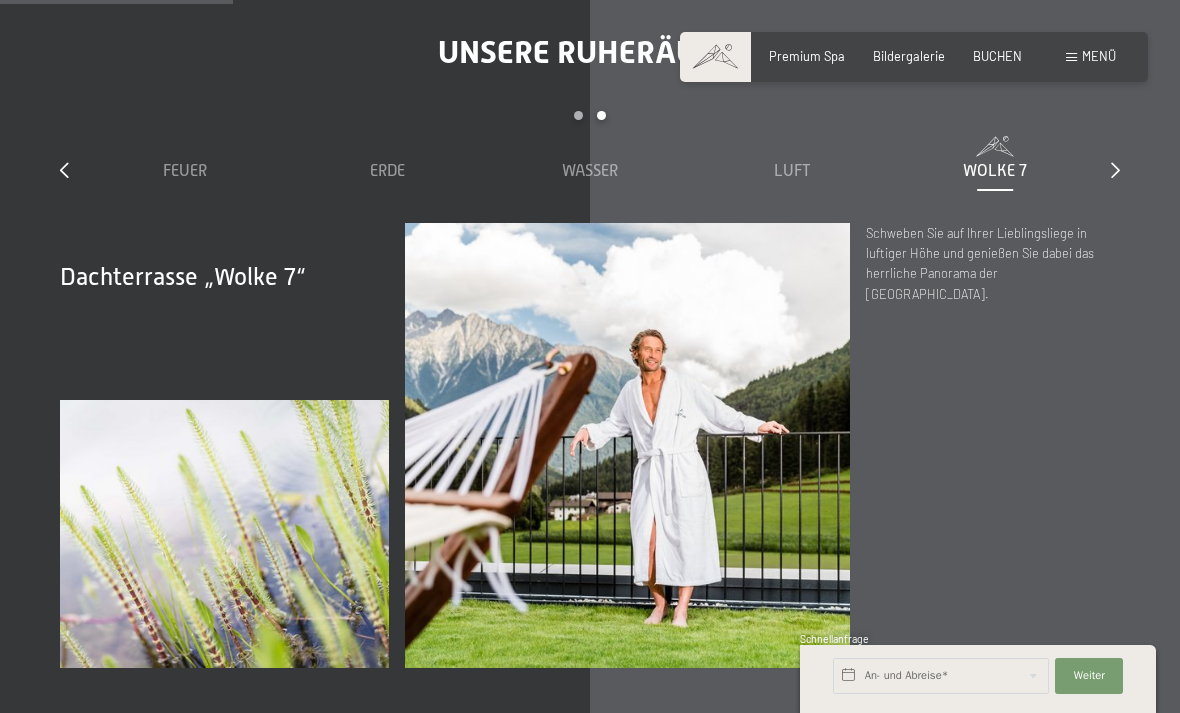 click on "Luft" at bounding box center (792, 171) 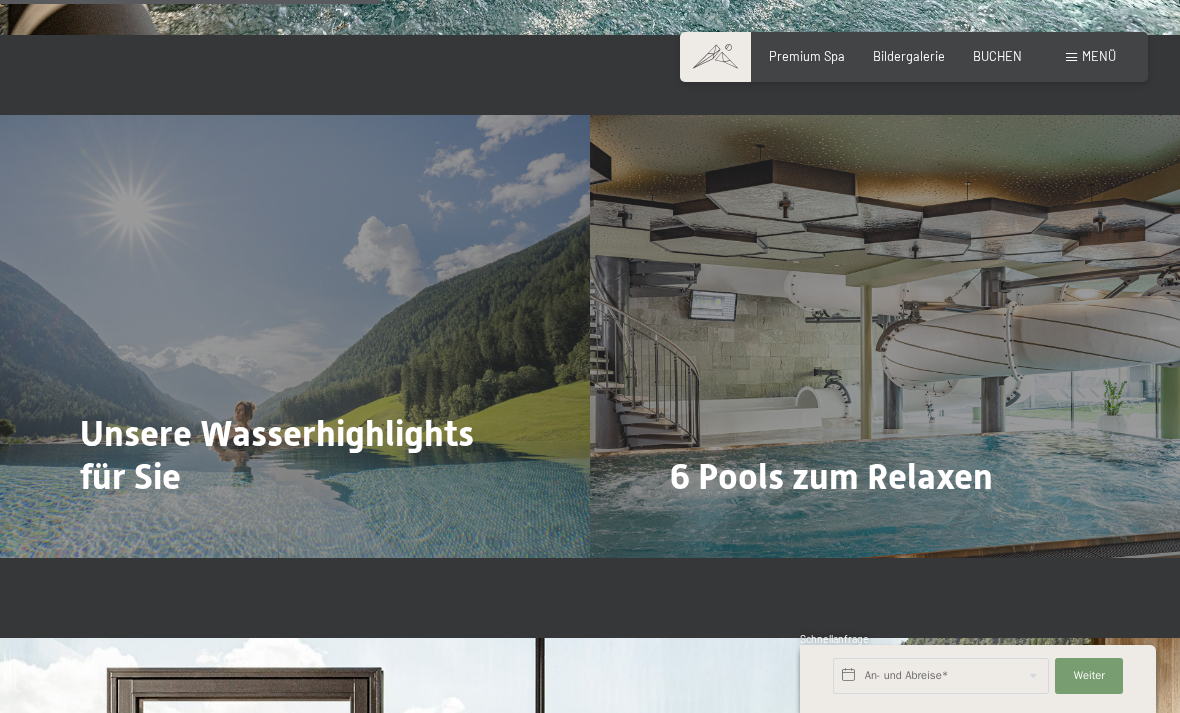 scroll, scrollTop: 3672, scrollLeft: 0, axis: vertical 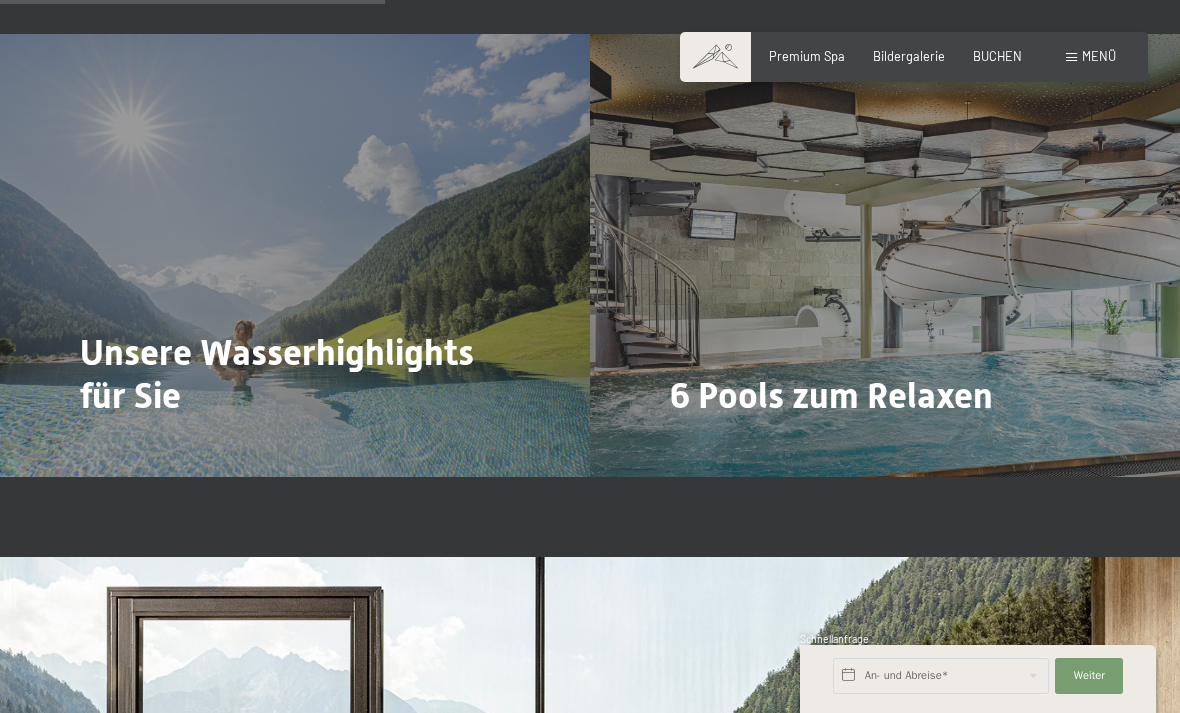 click on "Mehr dazu" at bounding box center [121, 451] 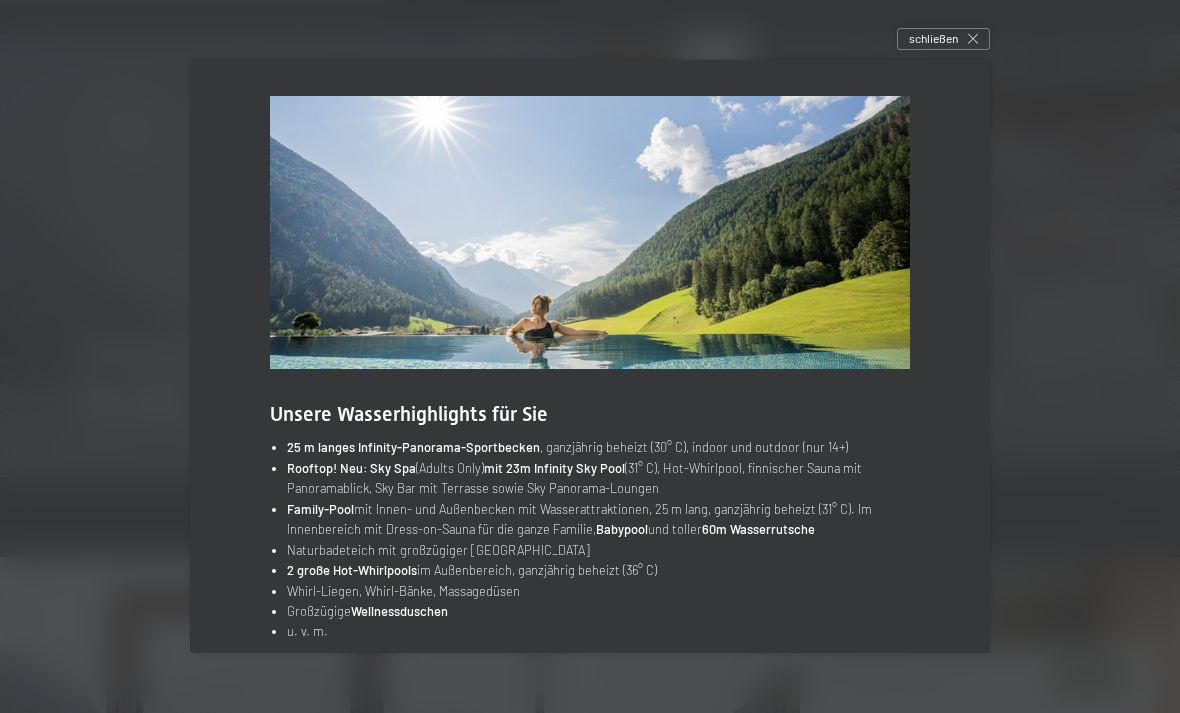 click on "schließen" at bounding box center (933, 38) 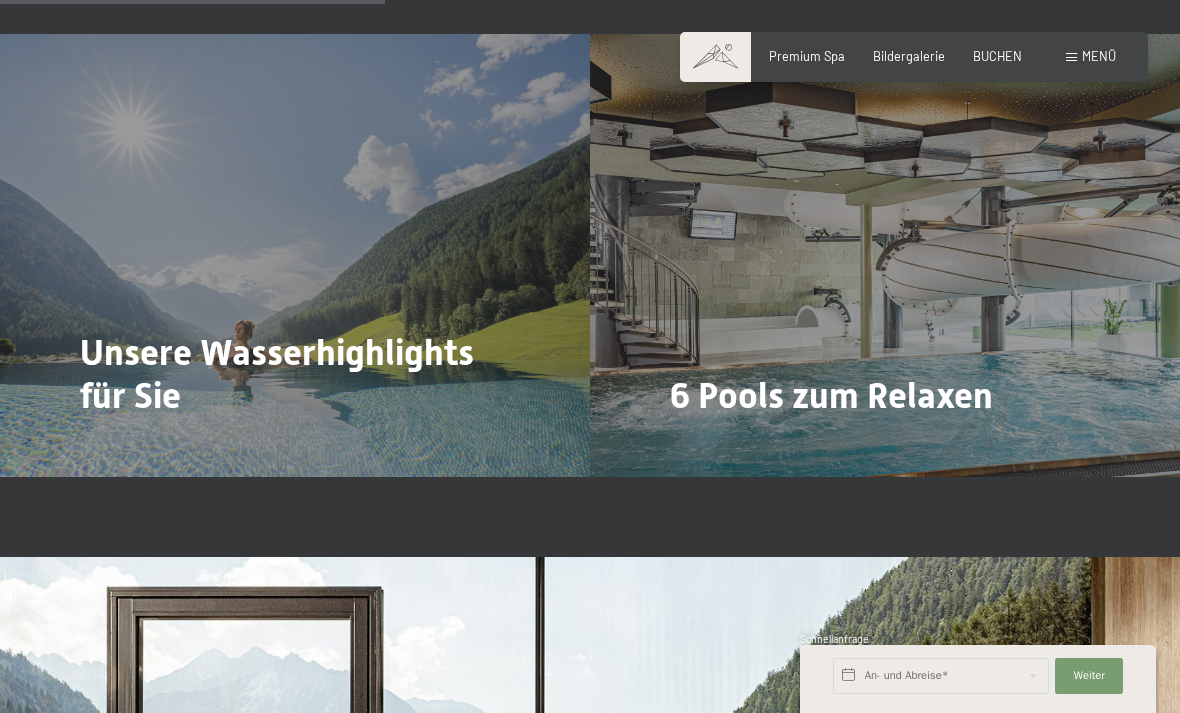 click on "Mehr dazu" at bounding box center [711, 451] 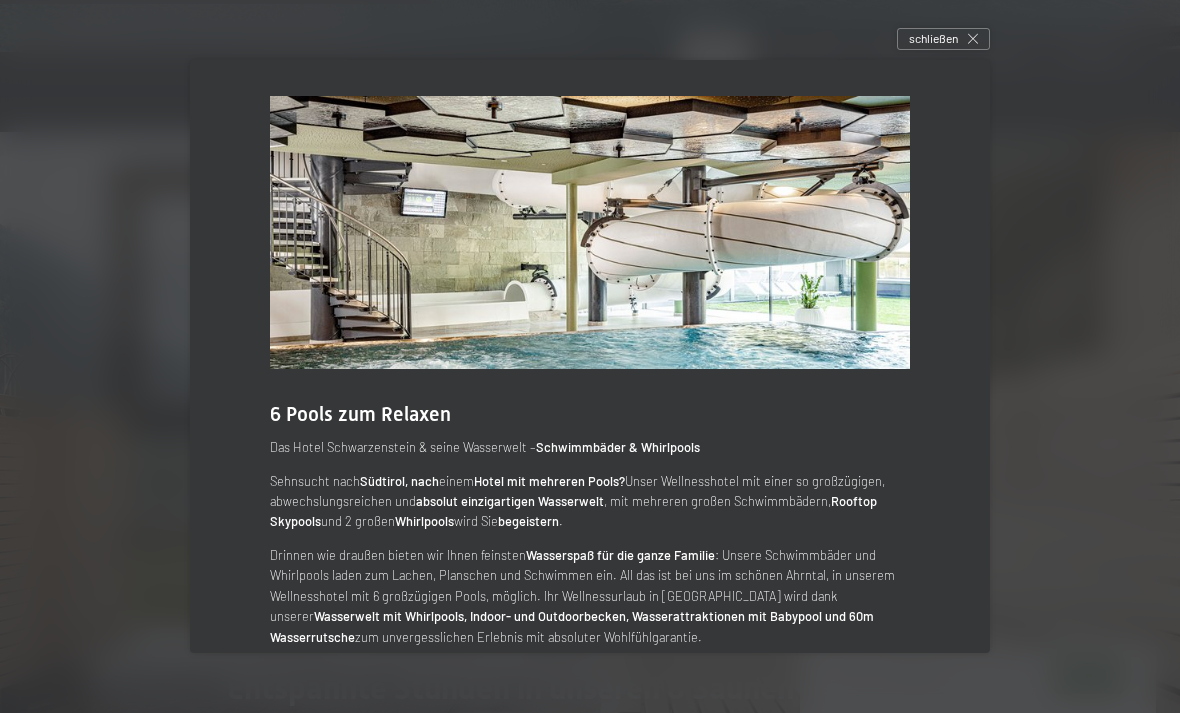 scroll, scrollTop: 4096, scrollLeft: 0, axis: vertical 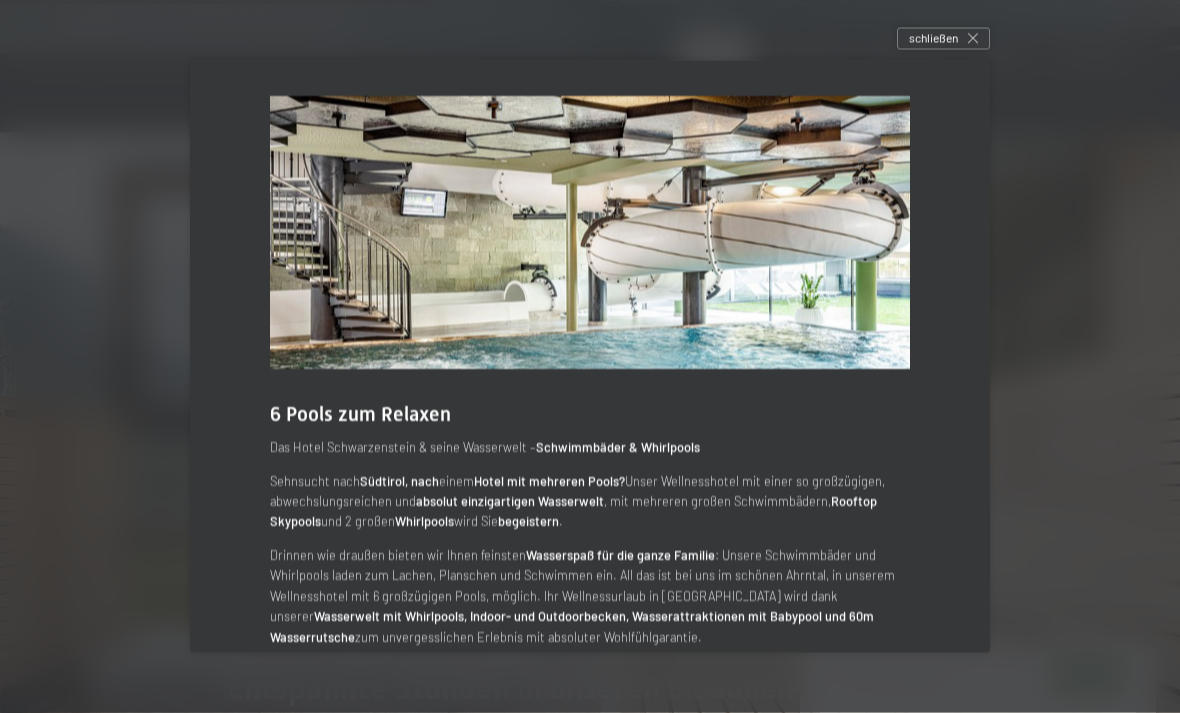 click on "schließen" at bounding box center [943, 39] 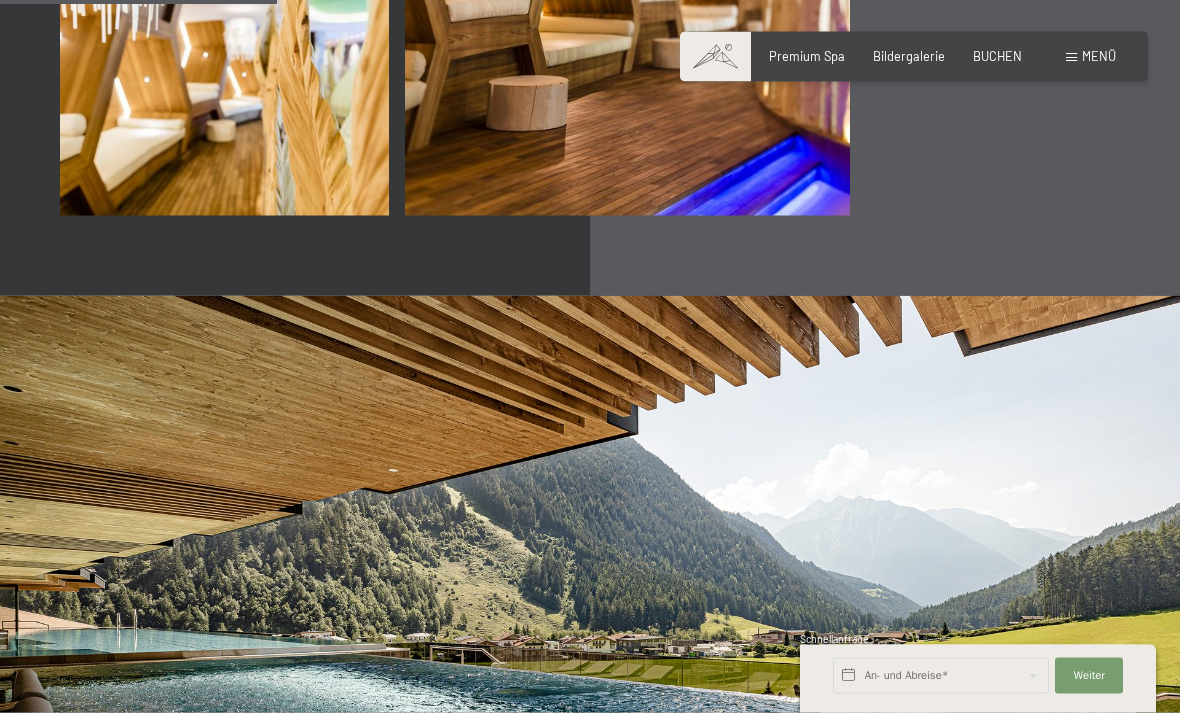 scroll, scrollTop: 2652, scrollLeft: 0, axis: vertical 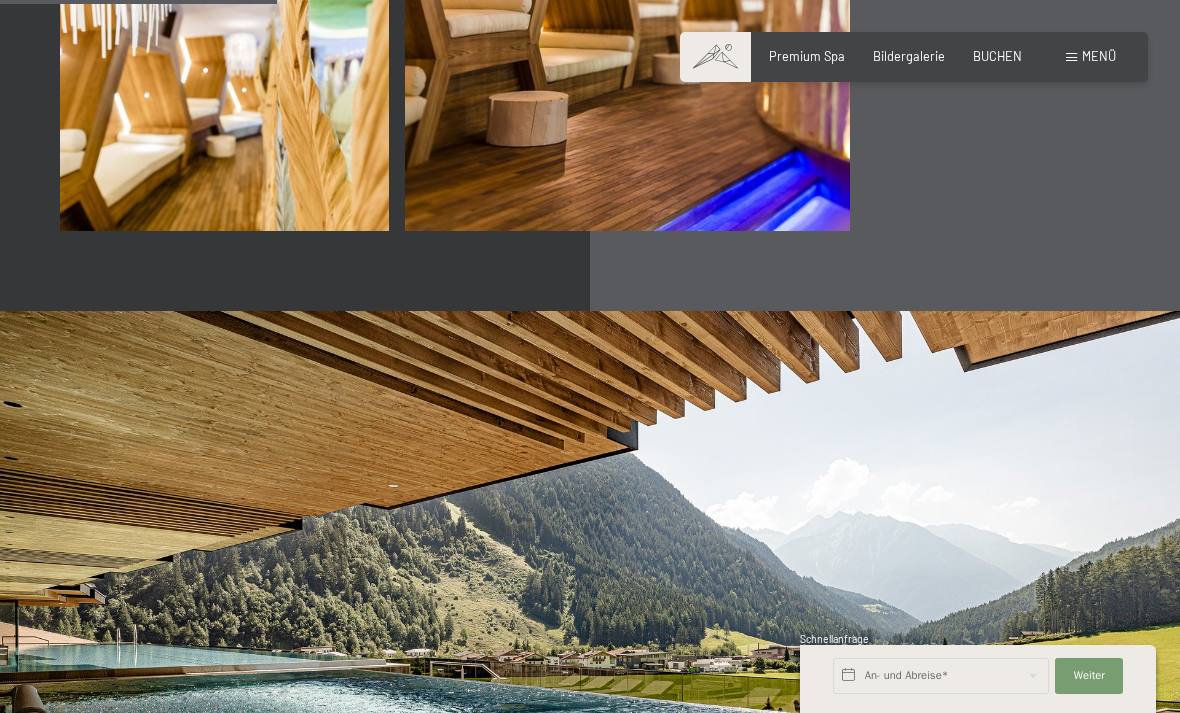 click on "Menü" at bounding box center (1099, 56) 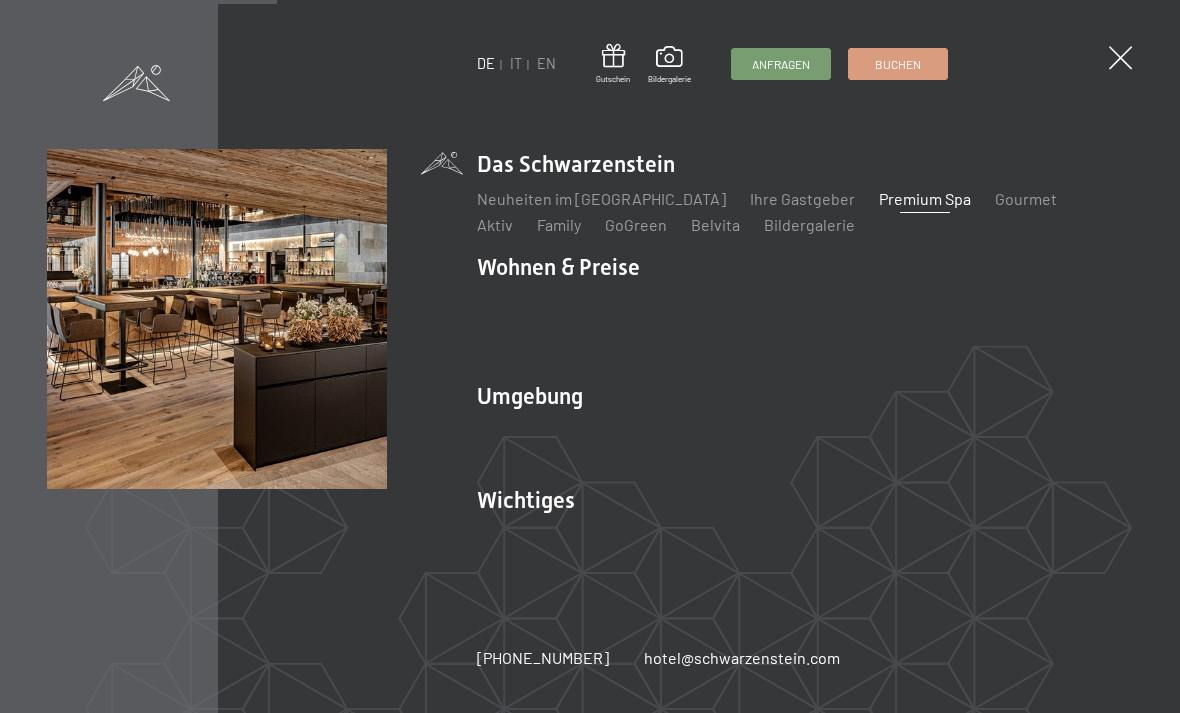 click on "Premium Spa" at bounding box center (925, 198) 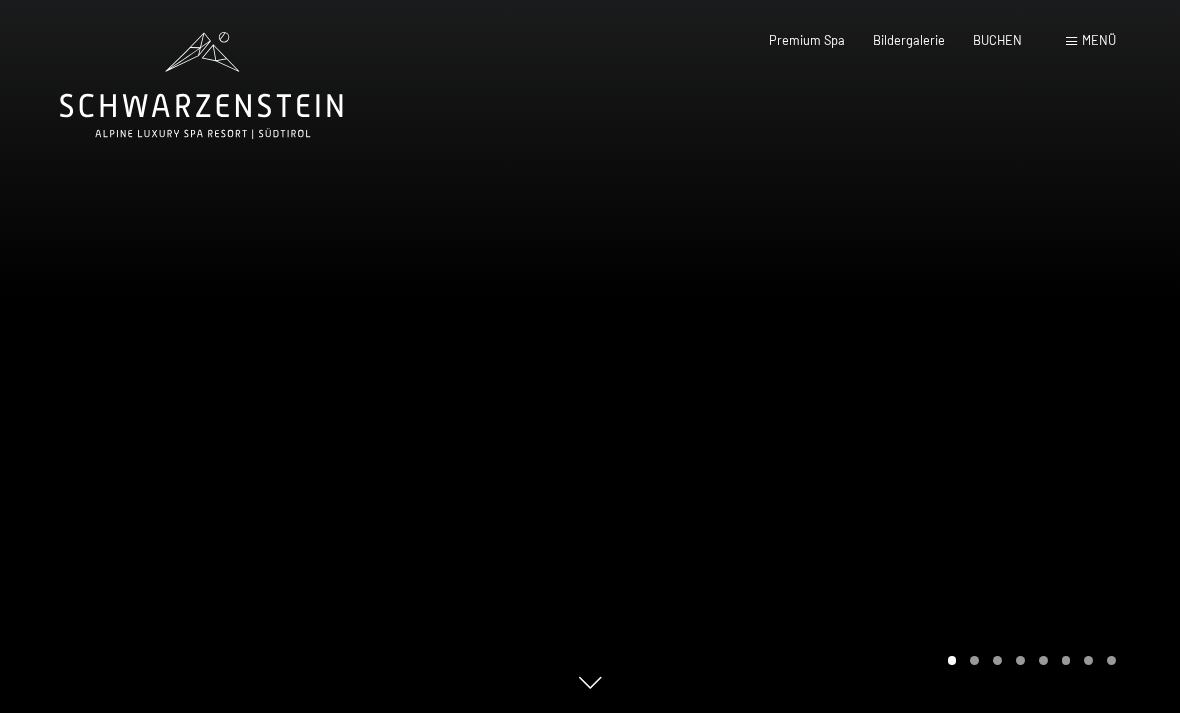 scroll, scrollTop: 0, scrollLeft: 0, axis: both 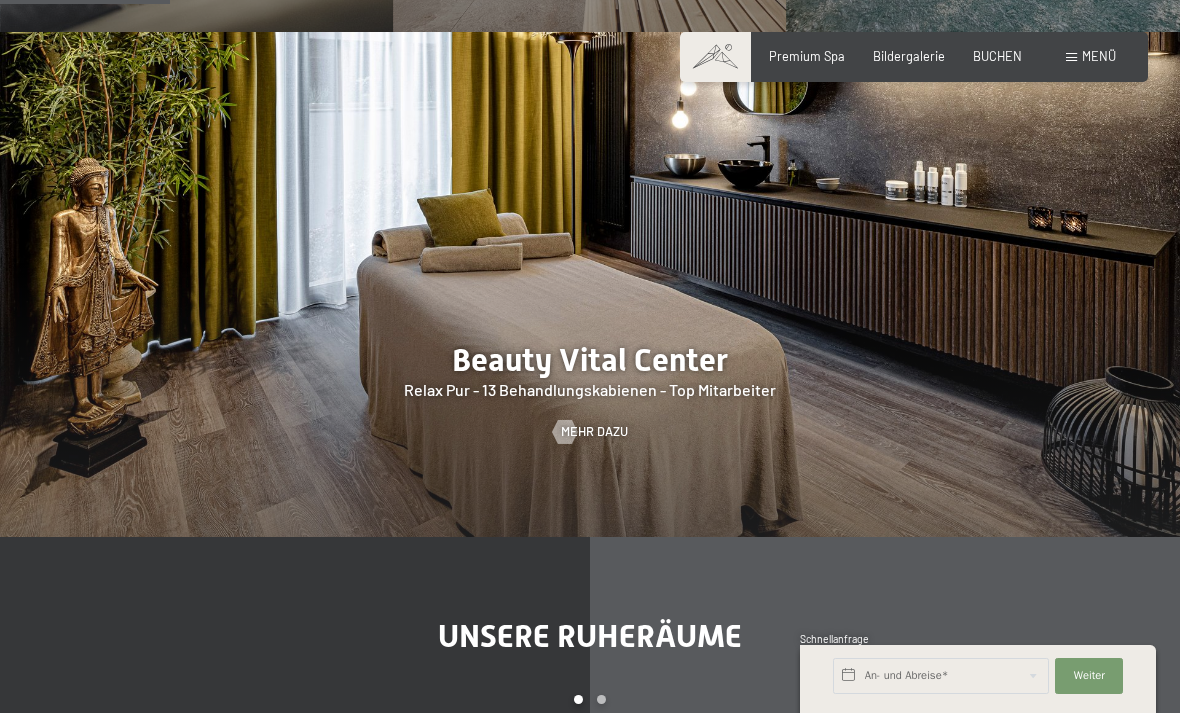 click on "Mehr dazu" at bounding box center (594, 432) 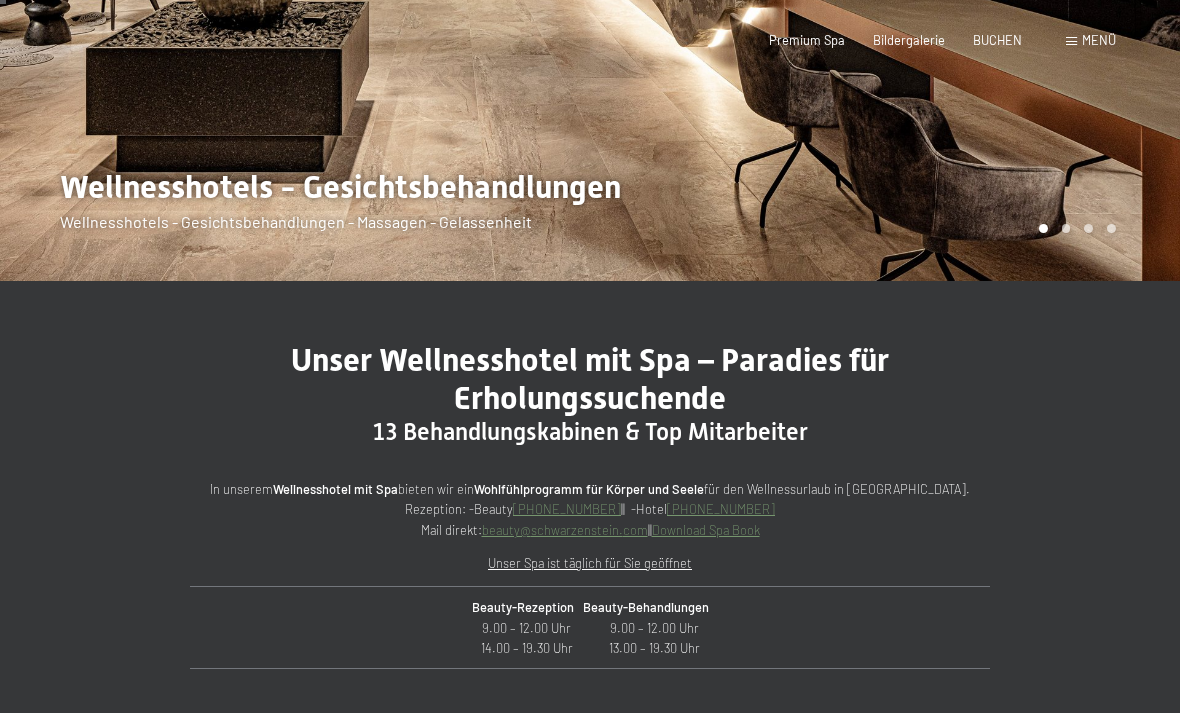 scroll, scrollTop: 0, scrollLeft: 0, axis: both 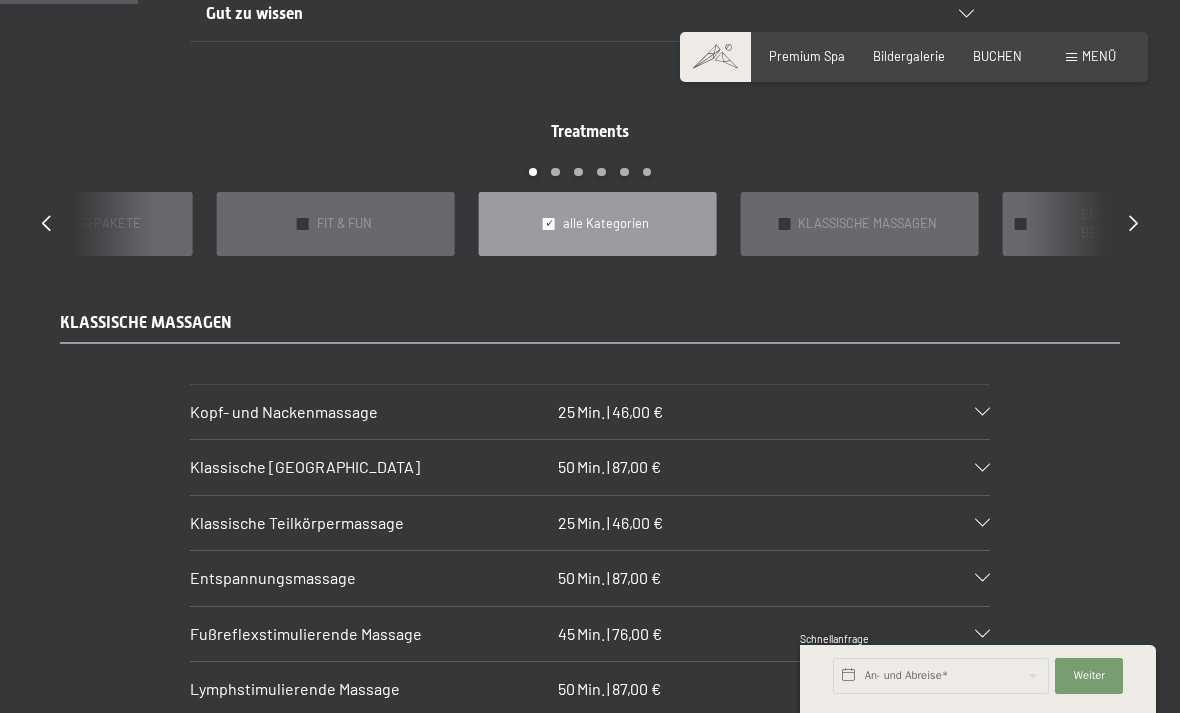 click on "KLASSISCHE MASSAGEN" at bounding box center (867, 224) 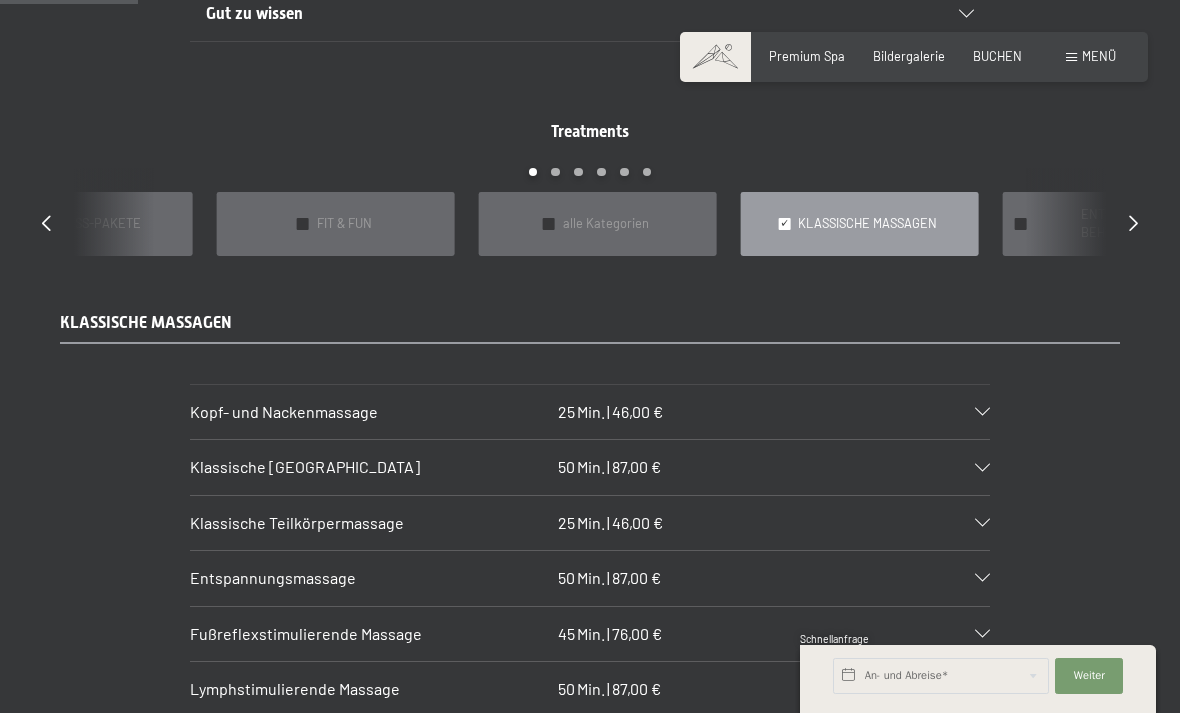 click on "ENTSPANNENDE BEHANDLUNGEN" at bounding box center [1129, 224] 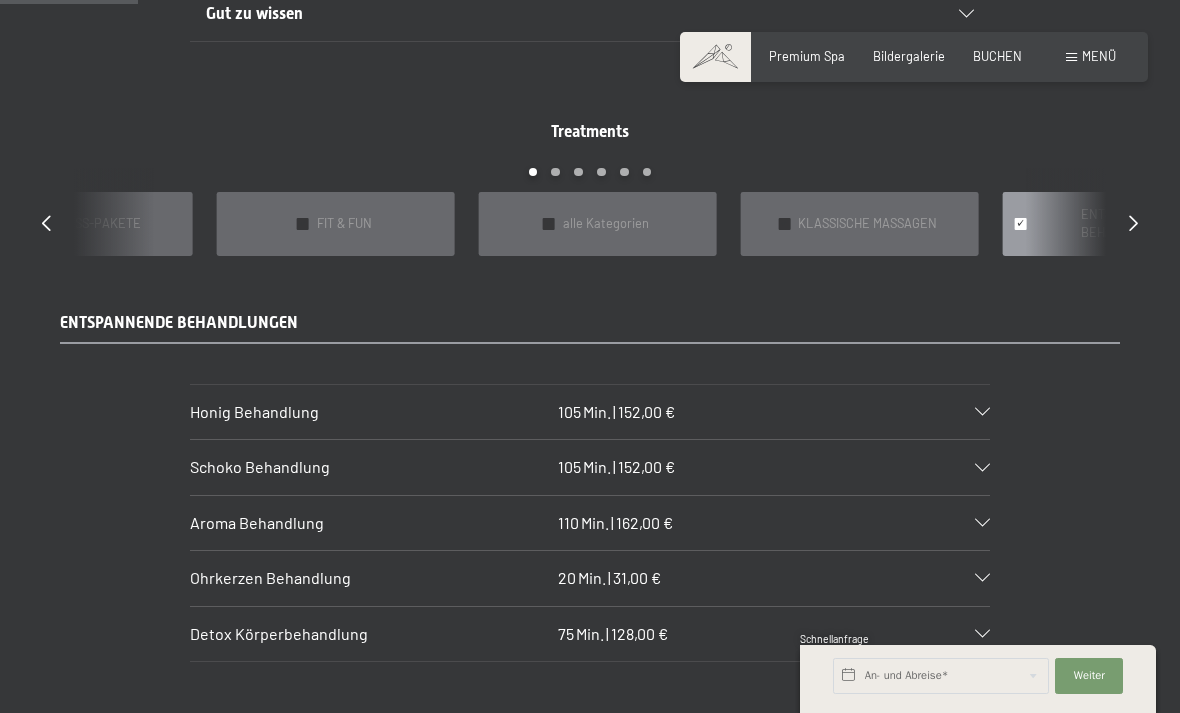 click on "ENTSPANNENDE BEHANDLUNGEN" at bounding box center [1129, 224] 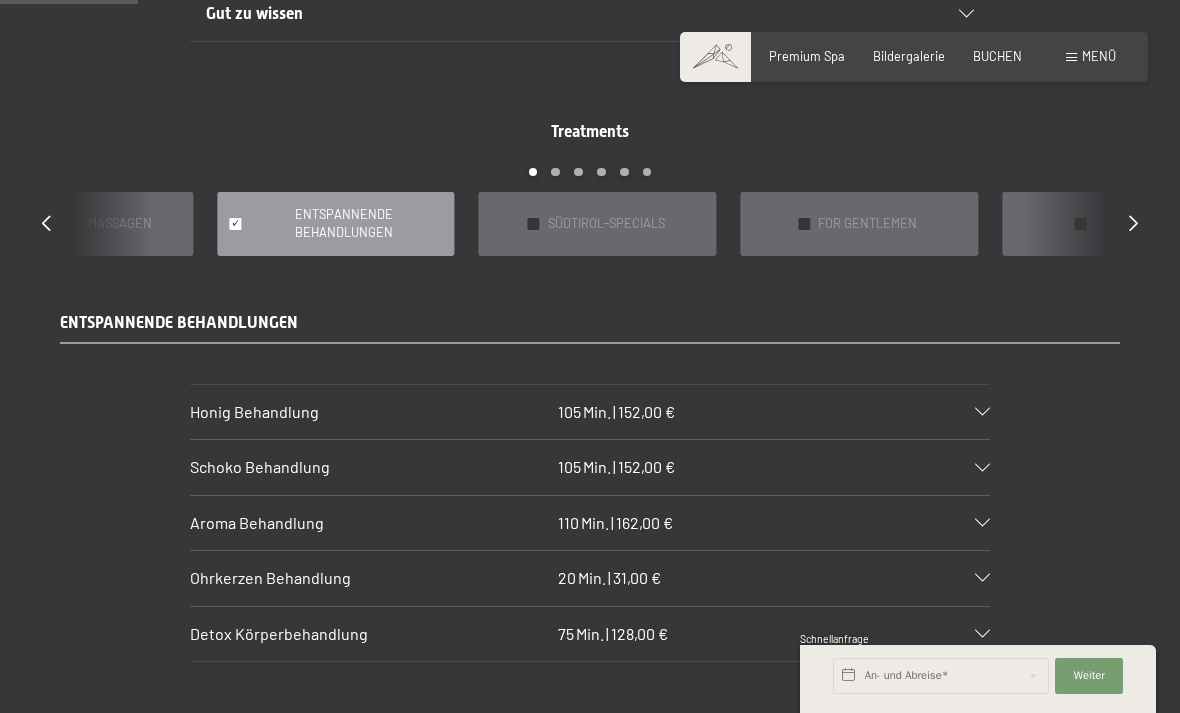 click on "✓       SÜDTIROL-SPECIALS" at bounding box center (598, 223) 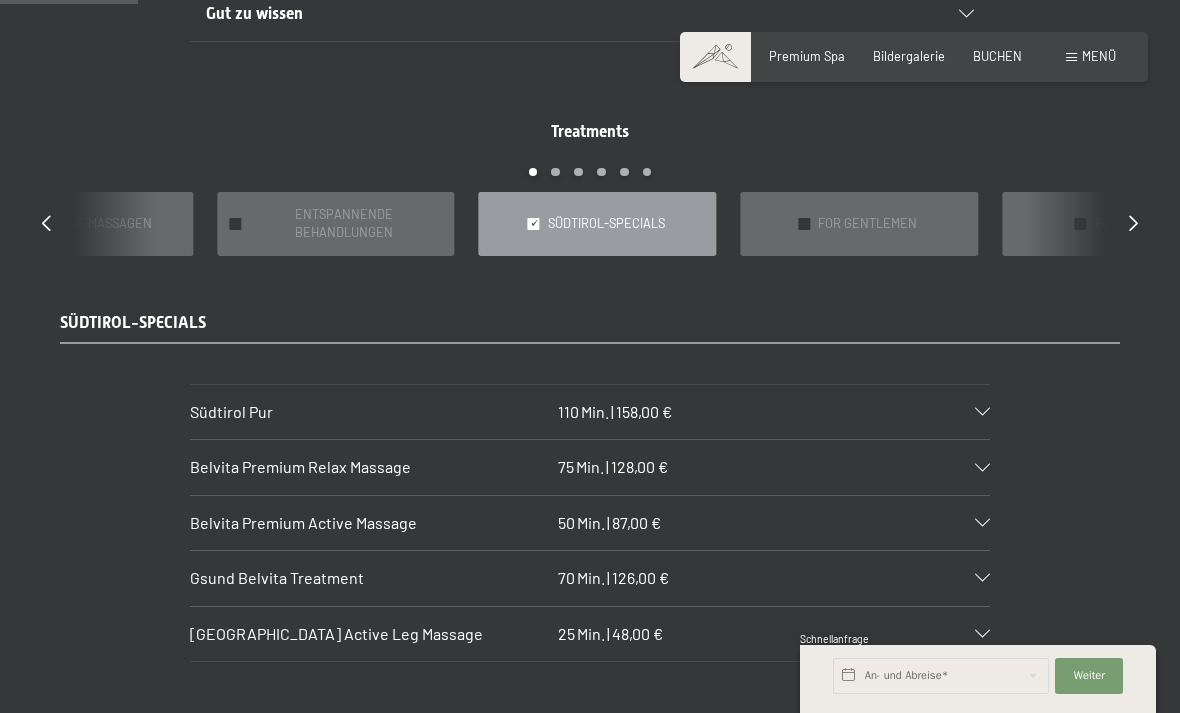 click on "Südtirol Pur         110   Min.     |     158,00 €" at bounding box center (590, 412) 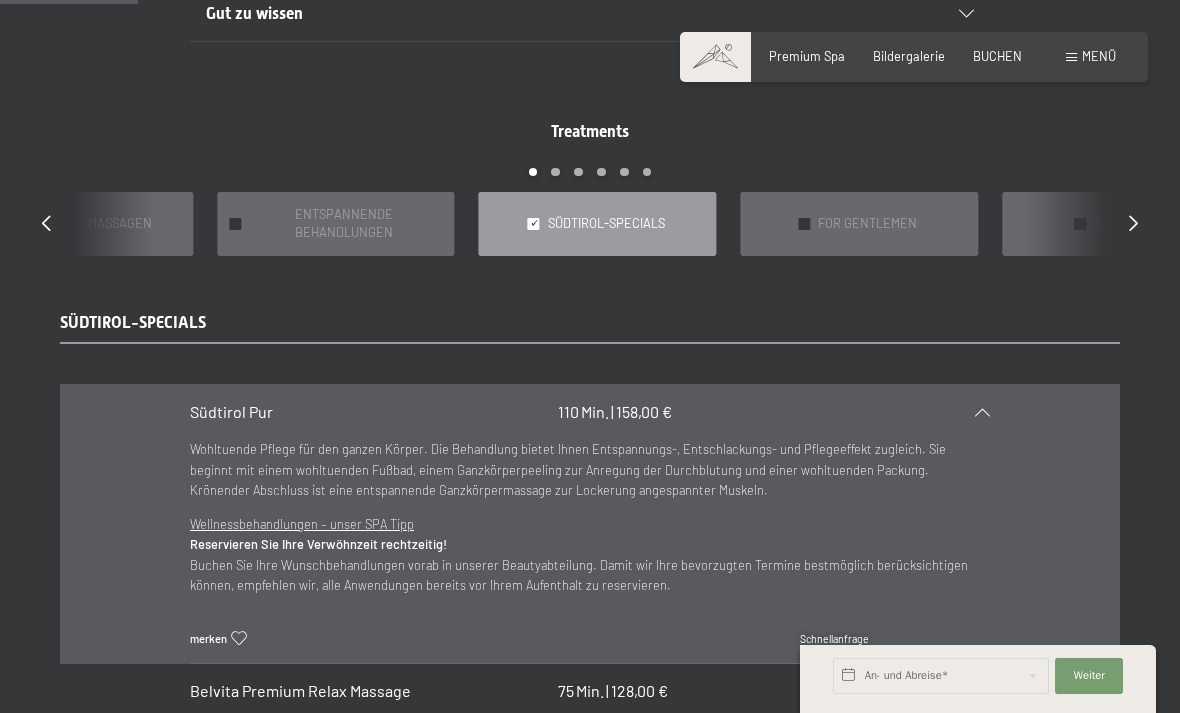 click at bounding box center [972, 412] 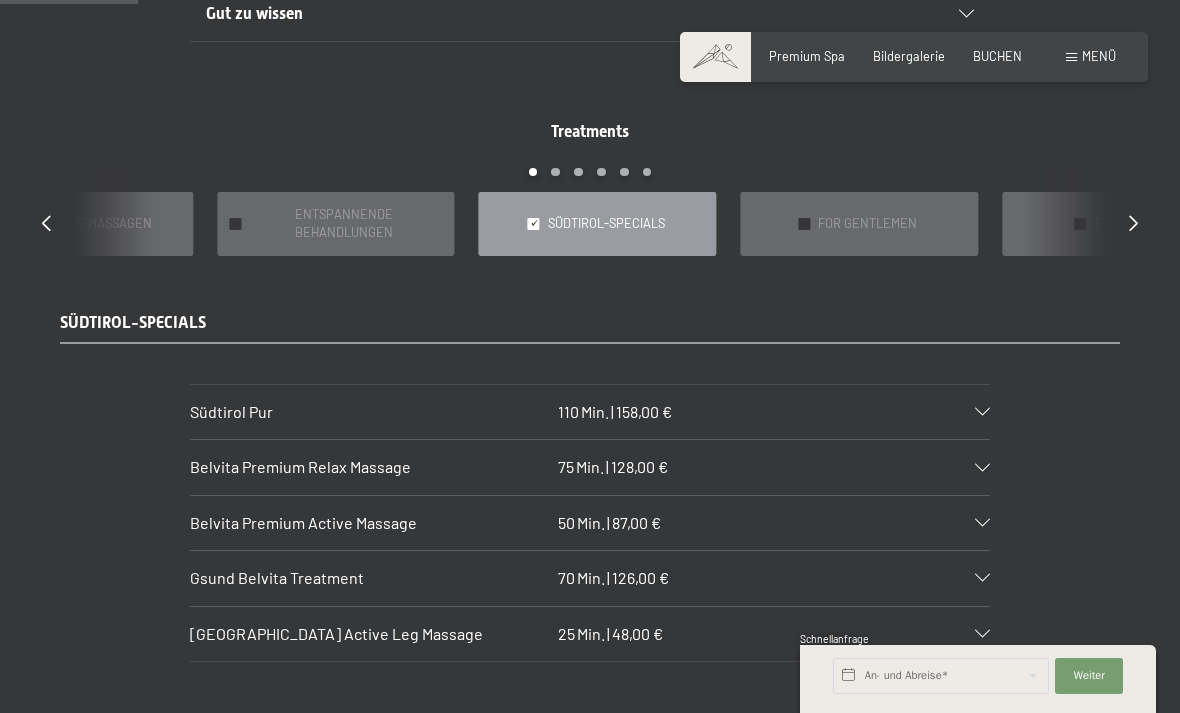 click at bounding box center (982, 468) 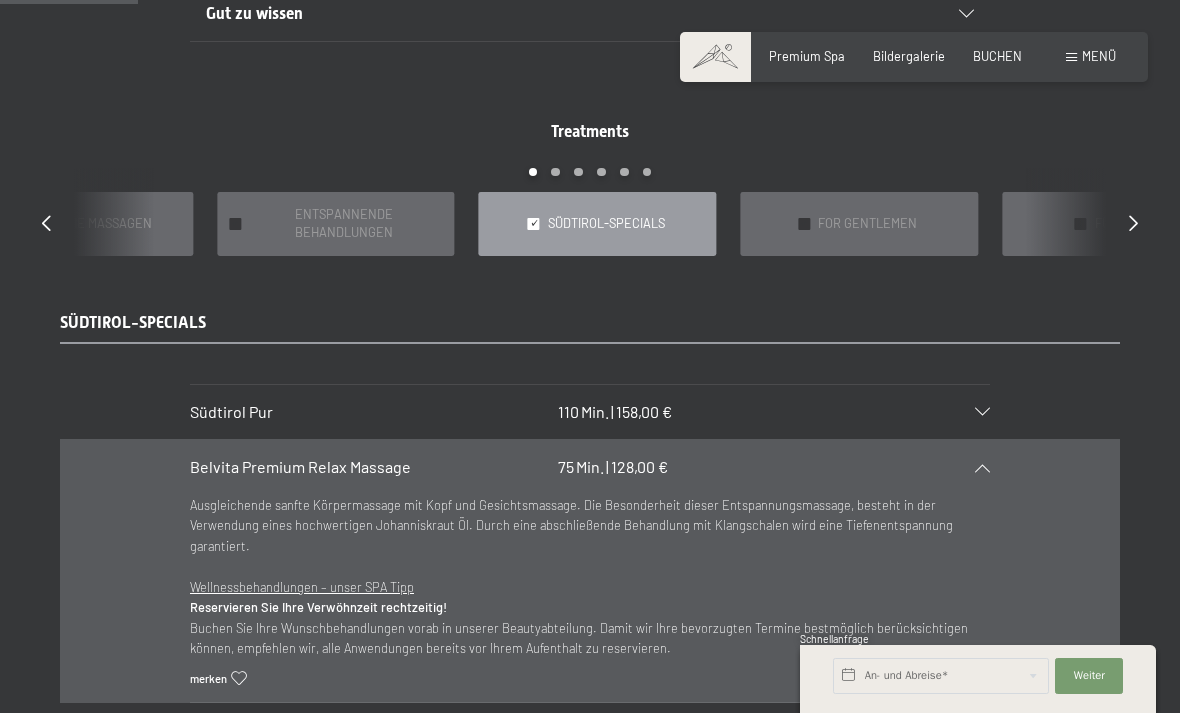 click at bounding box center (972, 468) 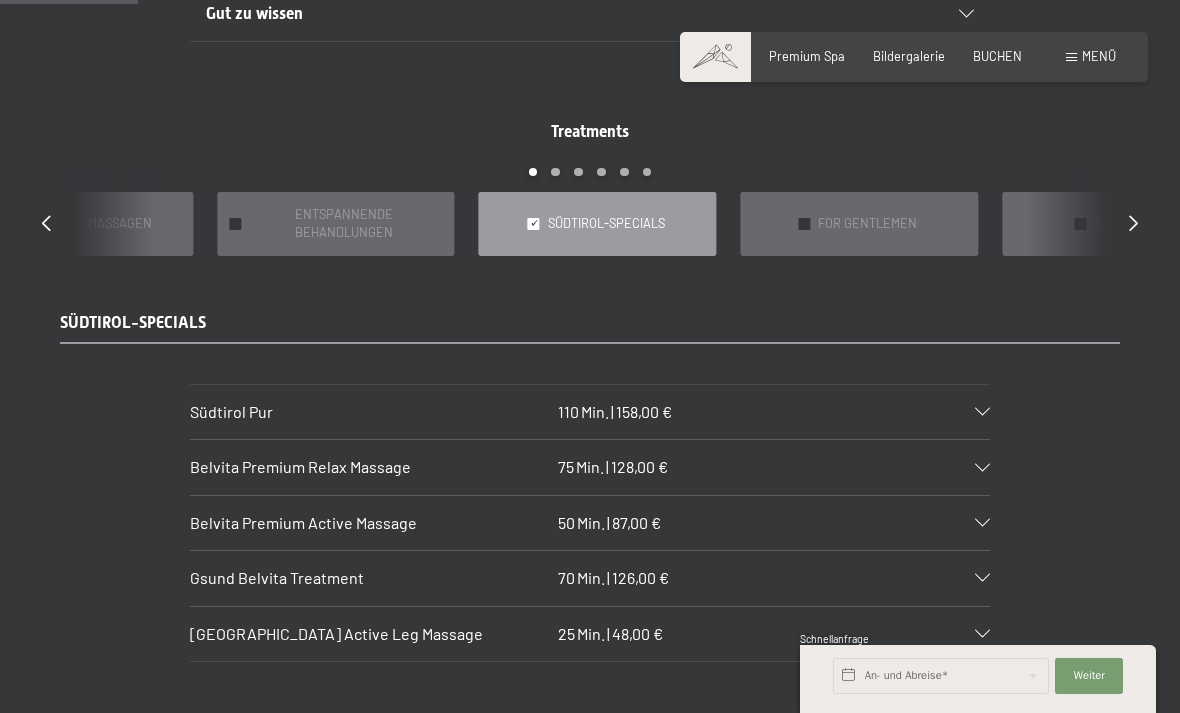 click on "Belvita Premium Active Massage         50   Min.     |     87,00 €" at bounding box center [590, 523] 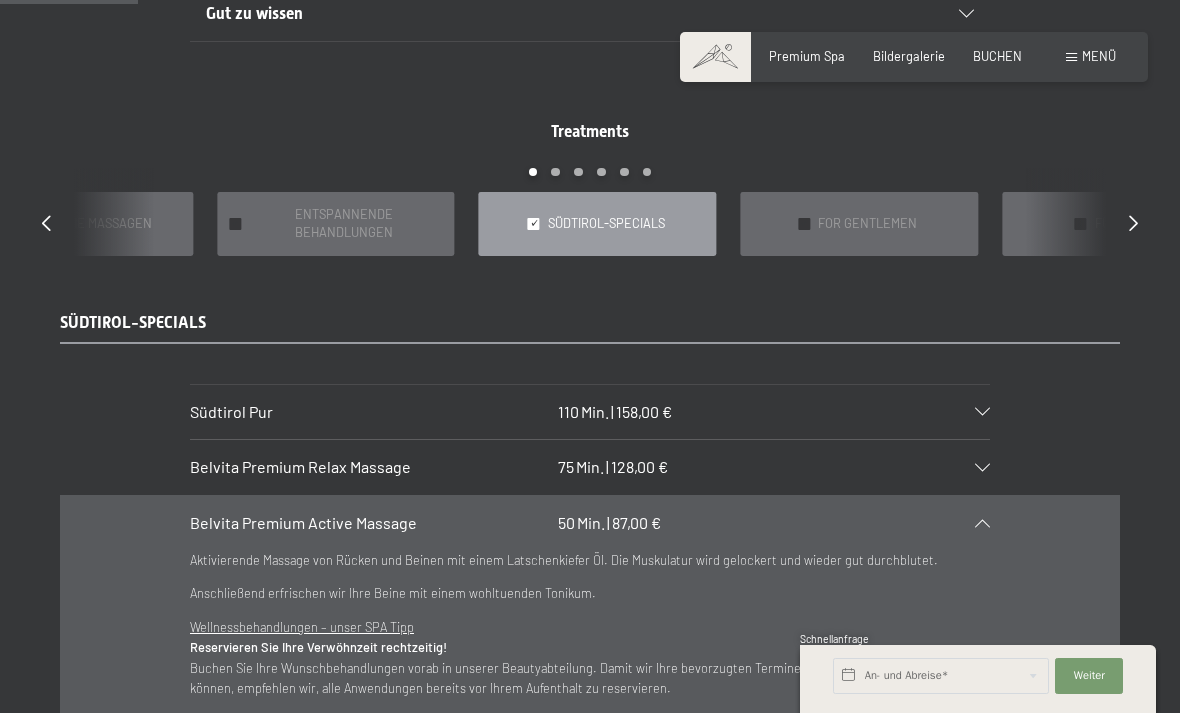 click at bounding box center (972, 523) 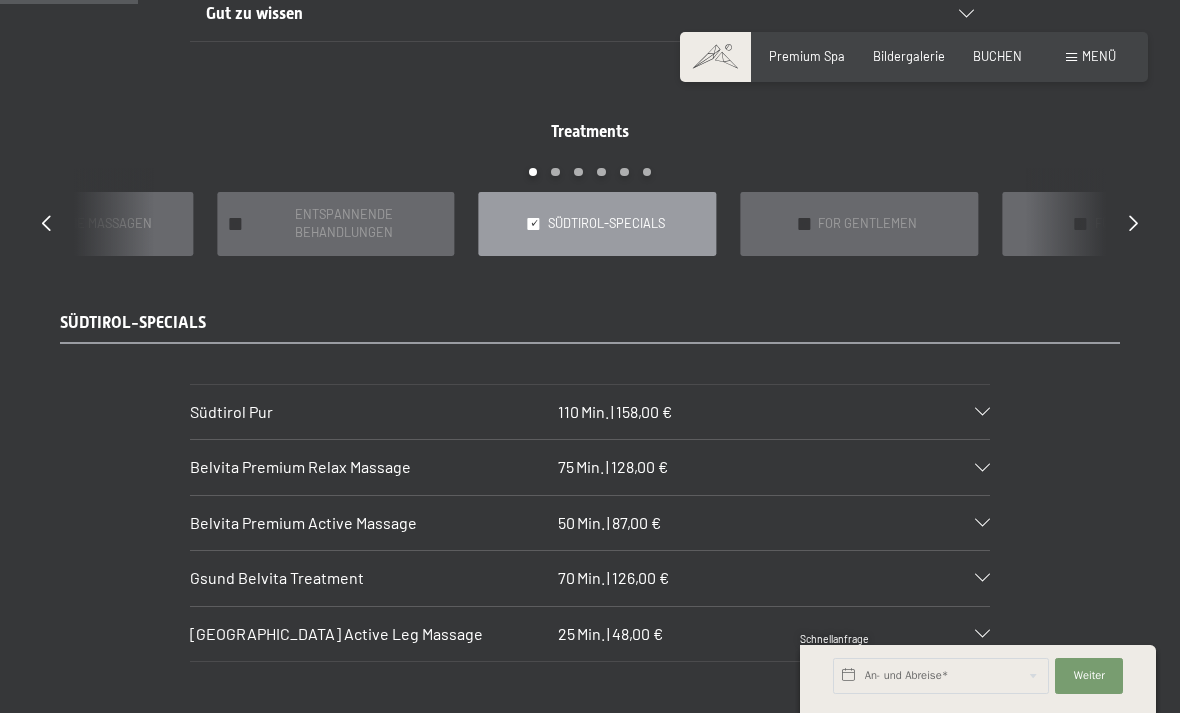 click on "FOR GENTLEMEN" at bounding box center (867, 224) 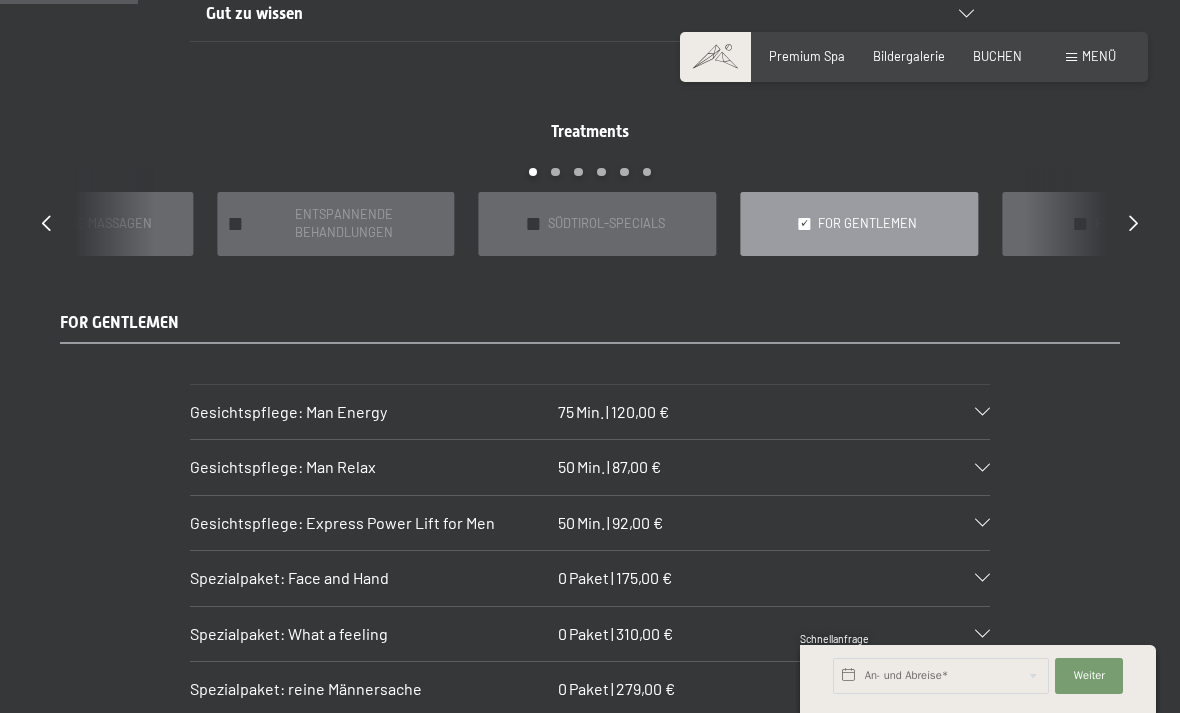 click on "Spezialpaket: reine Männersache         0   Paket     |     279,00 €" at bounding box center (590, 689) 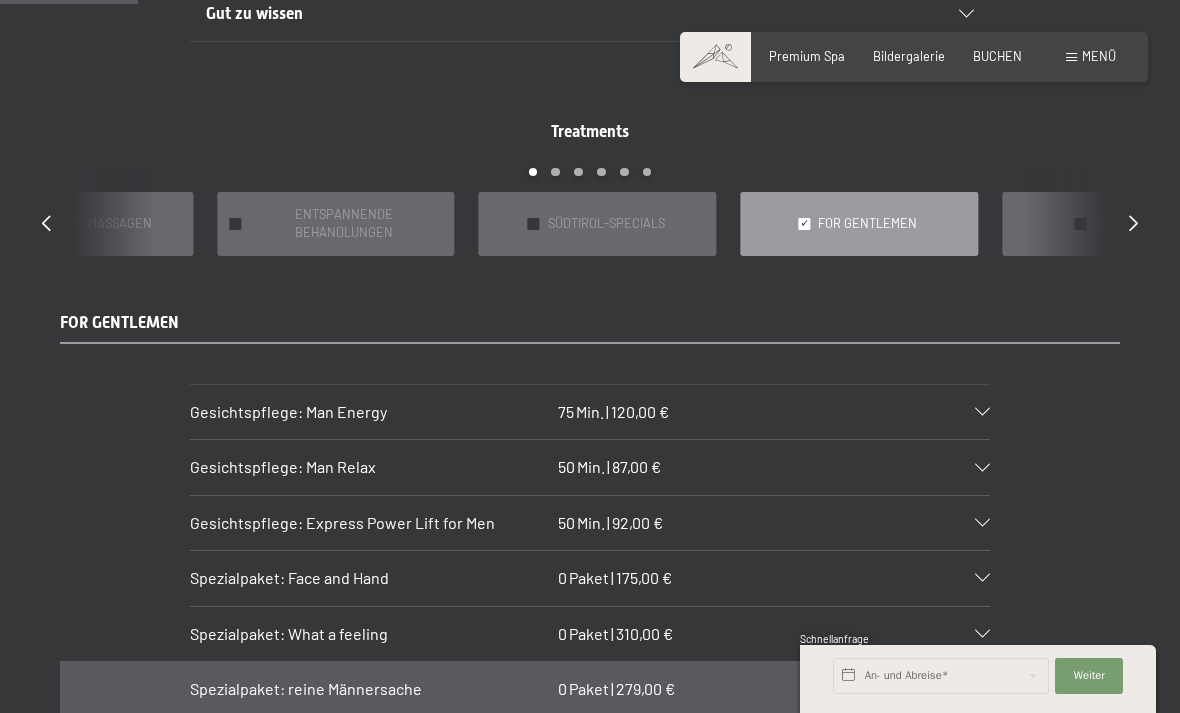 click on "Spezialpaket: reine Männersache         0   Paket     |     279,00 €" at bounding box center (590, 689) 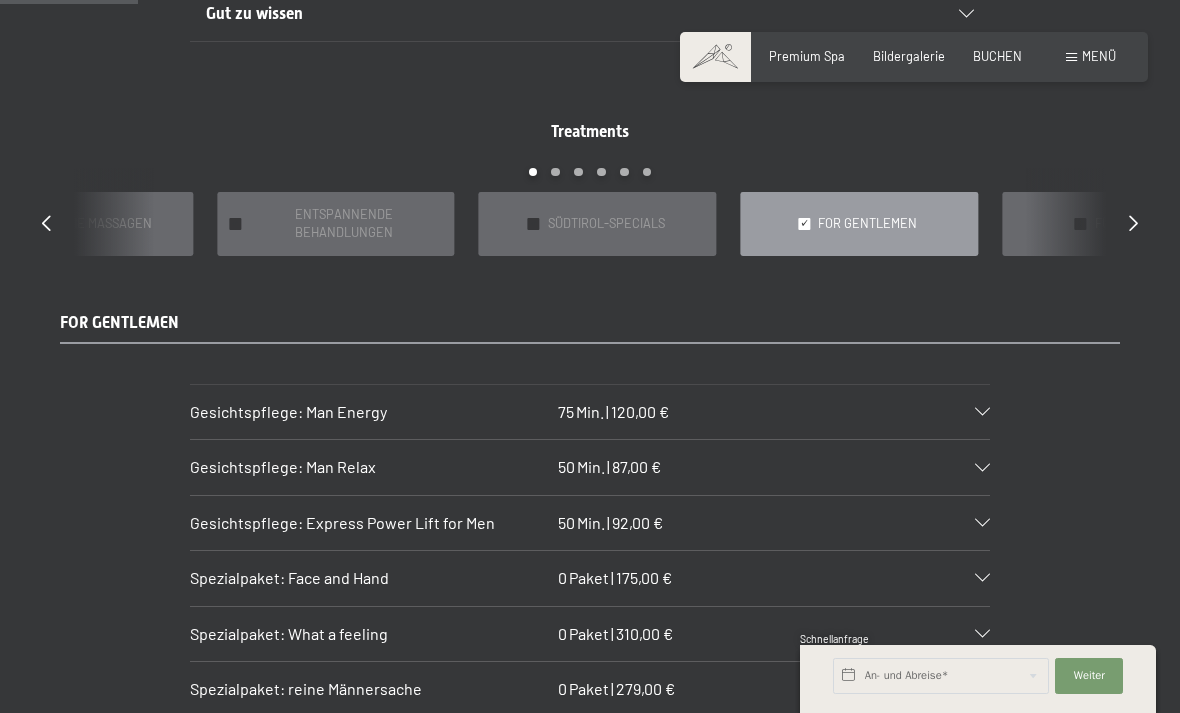 click at bounding box center (982, 412) 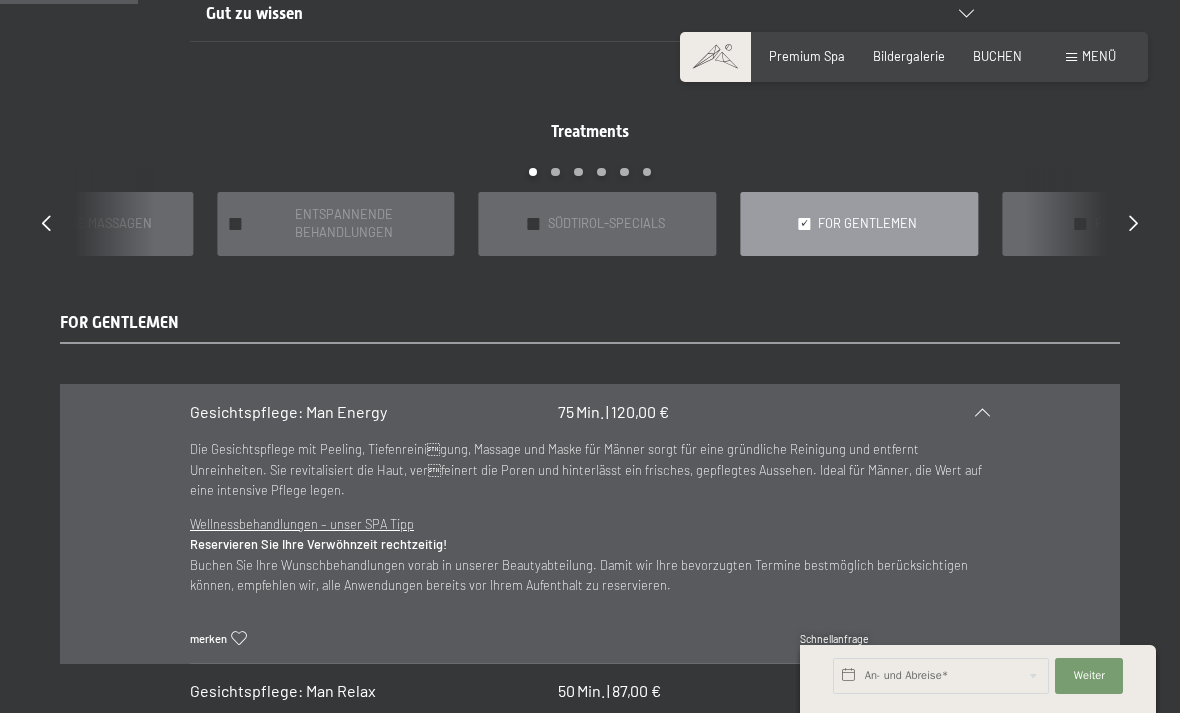 click at bounding box center [972, 412] 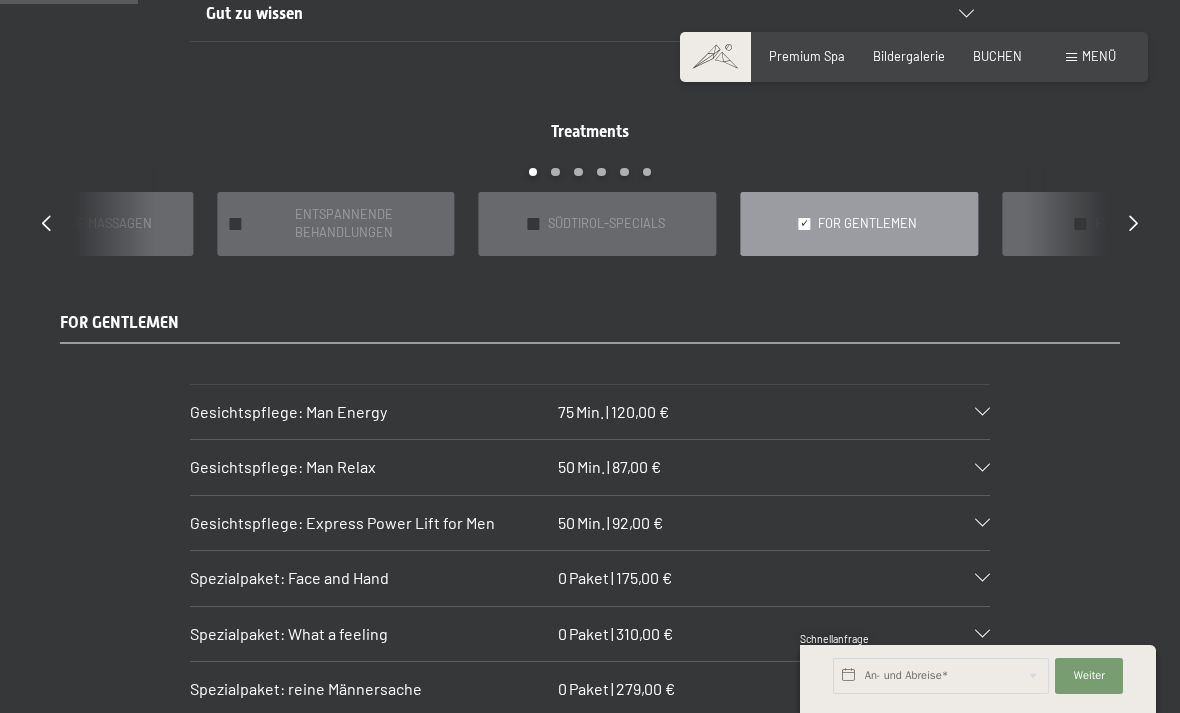 click on "SÜDTIROL-SPECIALS" at bounding box center (606, 224) 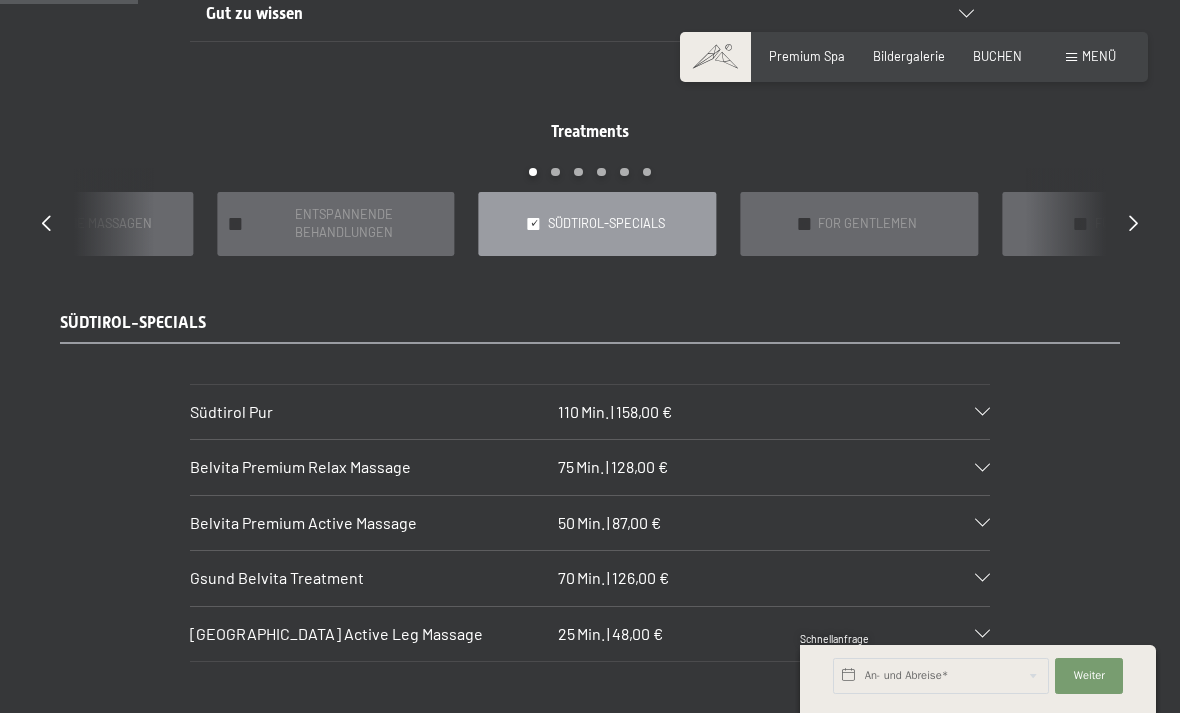 click on "Treatments           slide  6 to 10   of 22     ✓       BÄDER & PACKUNGEN       ✓       VORFREUDE FÜR WERDENDE MÜTTER       ✓       WELLNESS-PAKETE       ✓       FIT & FUN                                                     ✓       alle Kategorien       ✓       KLASSISCHE MASSAGEN       ✓       ENTSPANNENDE BEHANDLUNGEN       ✓       SÜDTIROL-SPECIALS       ✓       FOR GENTLEMEN       ✓       FÜR KINDER       ✓       FÜR TEENAGER       ✓       RHEA COSMETICS       ✓       HIGHTECH NATURAL COSMETIC TEAM DR JOSEPH       ✓       PERFECT BODY CELLULITE & CO       ✓       SPA BASIC       ✓       BODY PEELINGS       ✓       ANWENDUNGEN AUS ALLER HERREN LÄNDER       ✓       PAARBEHANDLUNGEN       ✓       AYURVEDA       ✓       RÜCKEN FIT       ✓       DIE PRIVATE SPA SUITE       ✓       GEMEINSAM BADEN UND KUSCHELN       ✓       BÄDER & PACKUNGEN       ✓       VORFREUDE FÜR WERDENDE MÜTTER       ✓       WELLNESS-PAKETE       ✓       FIT & FUN" at bounding box center (590, 188) 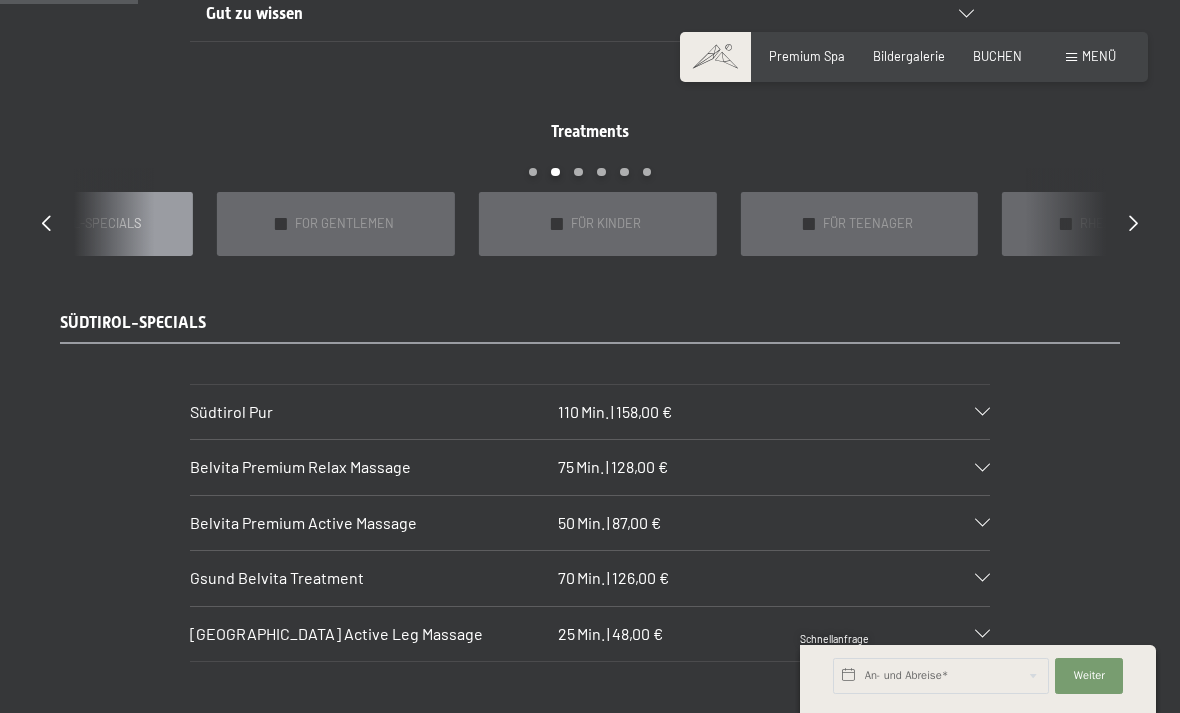 click on "✓       FÜR KINDER" at bounding box center (598, 223) 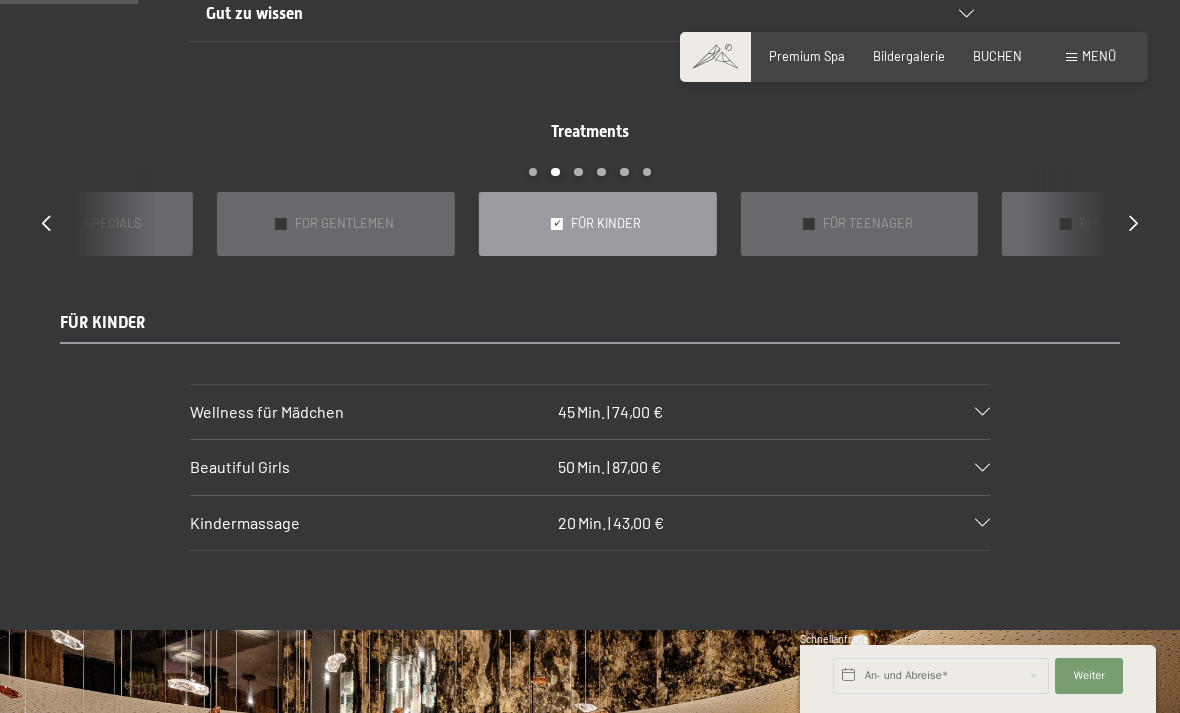 click on "FÜR TEENAGER" at bounding box center [868, 224] 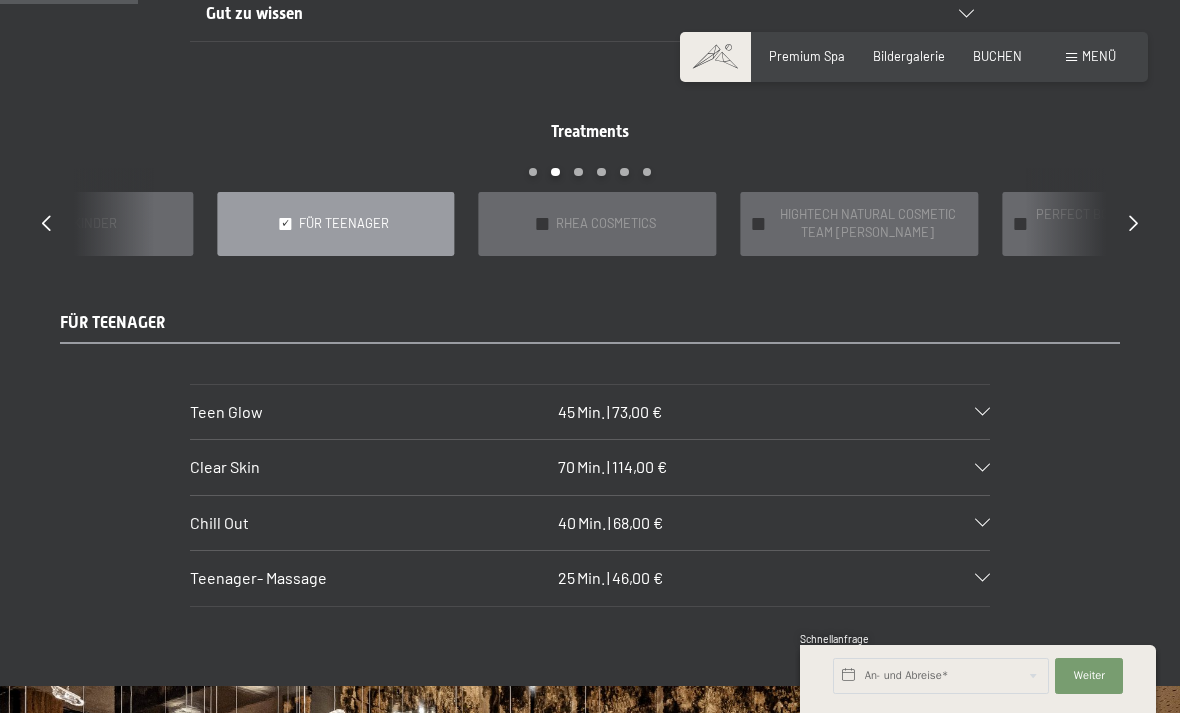 click on "HIGHTECH NATURAL COSMETIC TEAM DR JOSEPH" at bounding box center [867, 224] 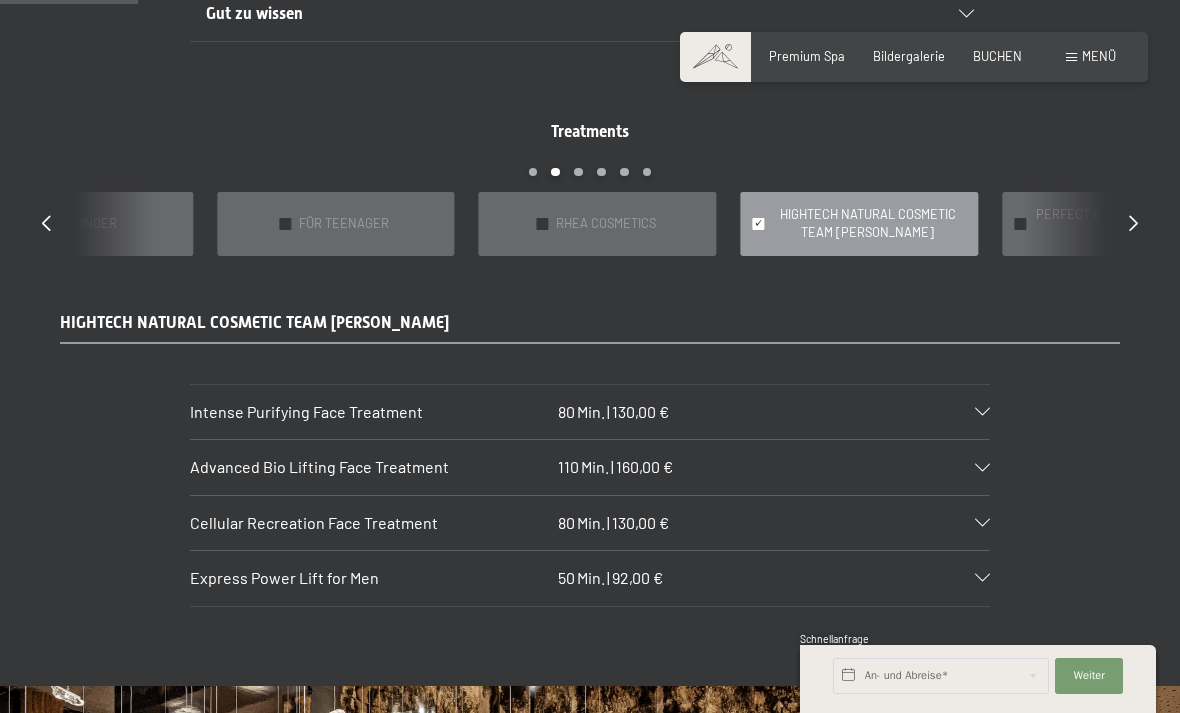 click on "Cellular Recreation Face Treatment         80   Min.     |     130,00 €" at bounding box center [590, 523] 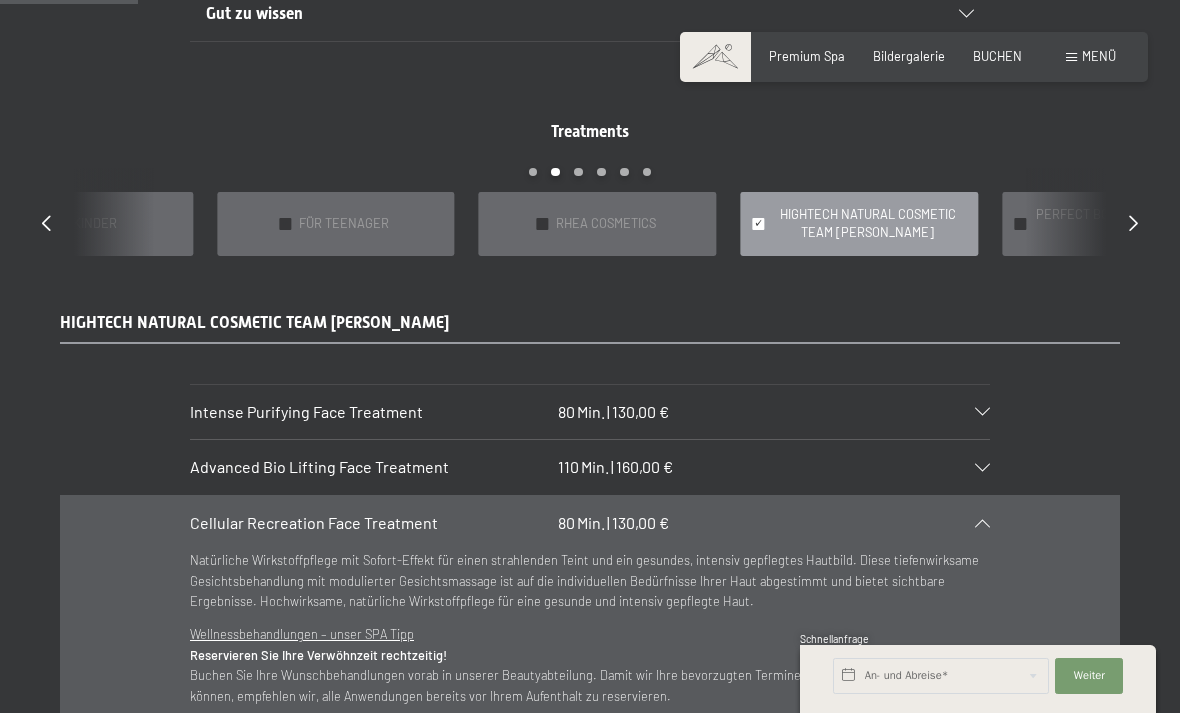 click on "Cellular Recreation Face Treatment         80   Min.     |     130,00 €" at bounding box center [590, 523] 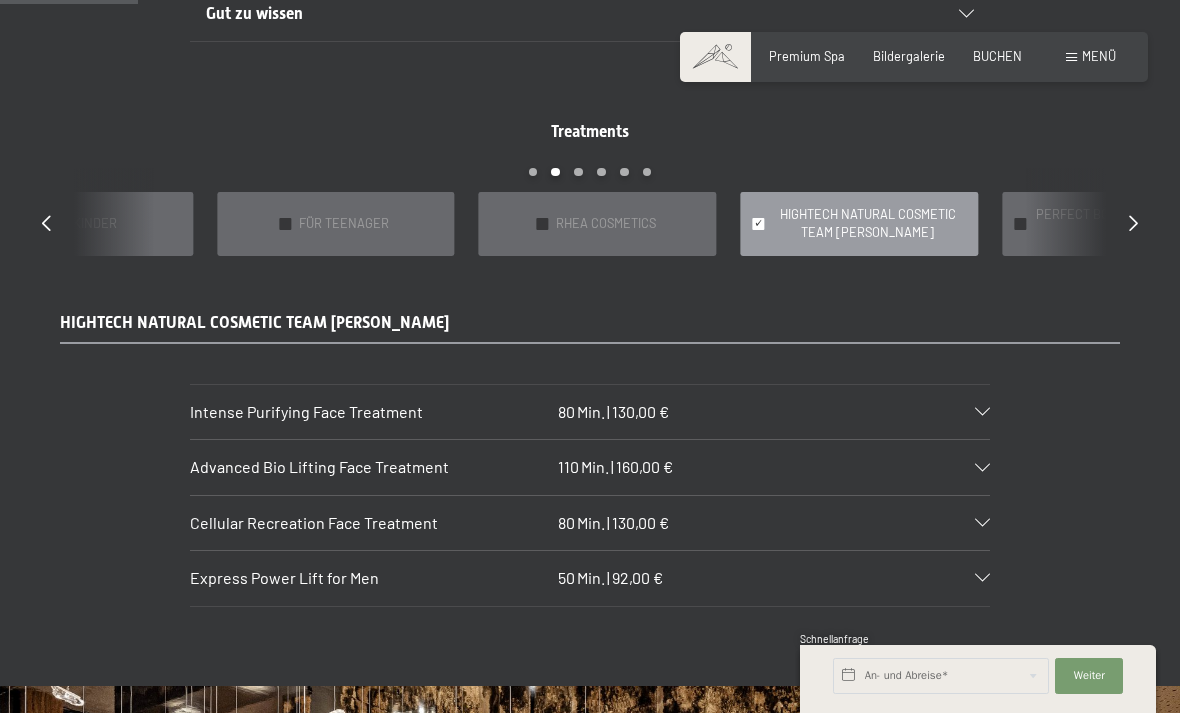 click on "Advanced Bio Lifting Face Treatment         110   Min.     |     160,00 €" at bounding box center (590, 467) 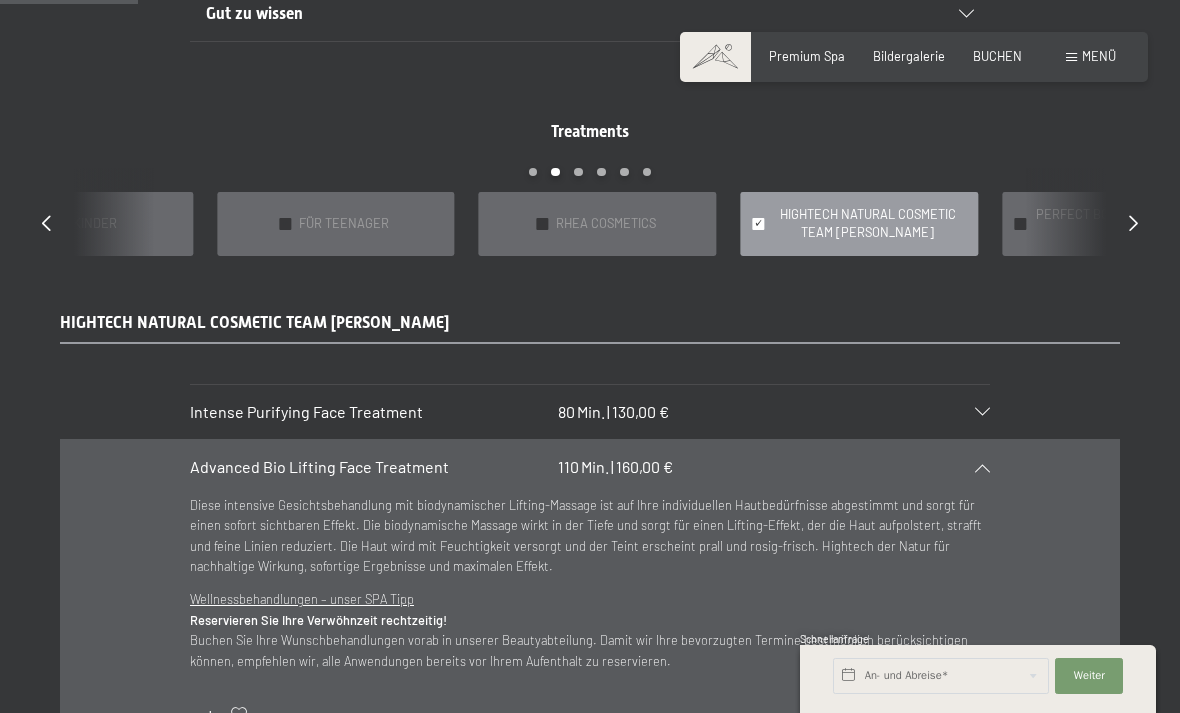 click on "Advanced Bio Lifting Face Treatment         110   Min.     |     160,00 €" at bounding box center (590, 467) 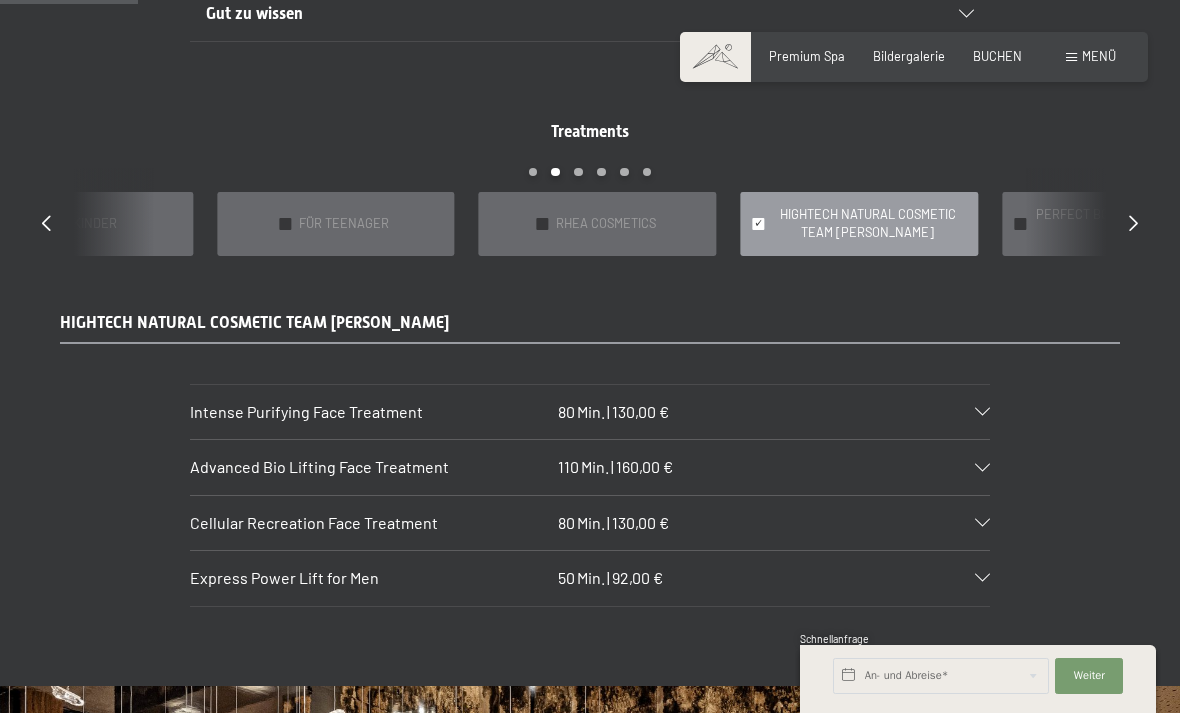 click on "PERFECT BODY CELLULITE & CO" at bounding box center (1129, 224) 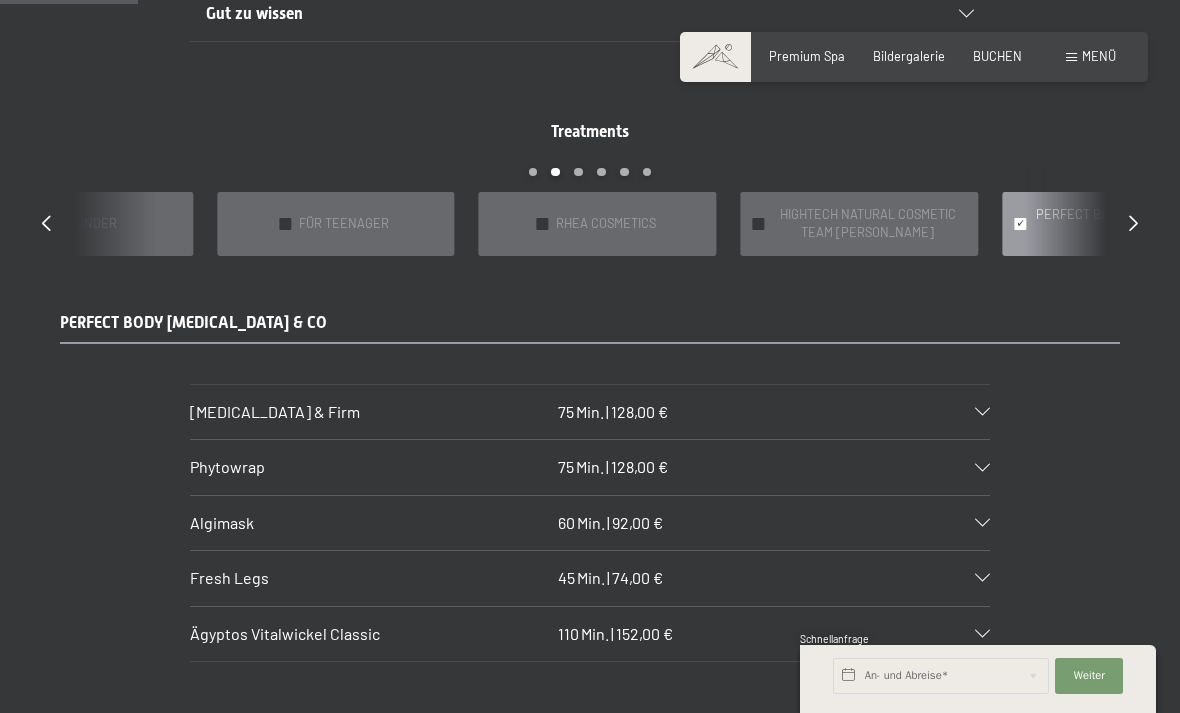 click on "Treatments           slide  10 to 14   of 22     ✓       BÄDER & PACKUNGEN       ✓       VORFREUDE FÜR WERDENDE MÜTTER       ✓       WELLNESS-PAKETE       ✓       FIT & FUN                                                     ✓       alle Kategorien       ✓       KLASSISCHE MASSAGEN       ✓       ENTSPANNENDE BEHANDLUNGEN       ✓       SÜDTIROL-SPECIALS       ✓       FOR GENTLEMEN       ✓       FÜR KINDER       ✓       FÜR TEENAGER       ✓       RHEA COSMETICS       ✓       HIGHTECH NATURAL COSMETIC TEAM DR JOSEPH       ✓       PERFECT BODY CELLULITE & CO       ✓       SPA BASIC       ✓       BODY PEELINGS       ✓       ANWENDUNGEN AUS ALLER HERREN LÄNDER       ✓       PAARBEHANDLUNGEN       ✓       AYURVEDA       ✓       RÜCKEN FIT       ✓       DIE PRIVATE SPA SUITE       ✓       GEMEINSAM BADEN UND KUSCHELN       ✓       BÄDER & PACKUNGEN       ✓       VORFREUDE FÜR WERDENDE MÜTTER       ✓       WELLNESS-PAKETE       ✓       FIT & FUN" at bounding box center (590, 188) 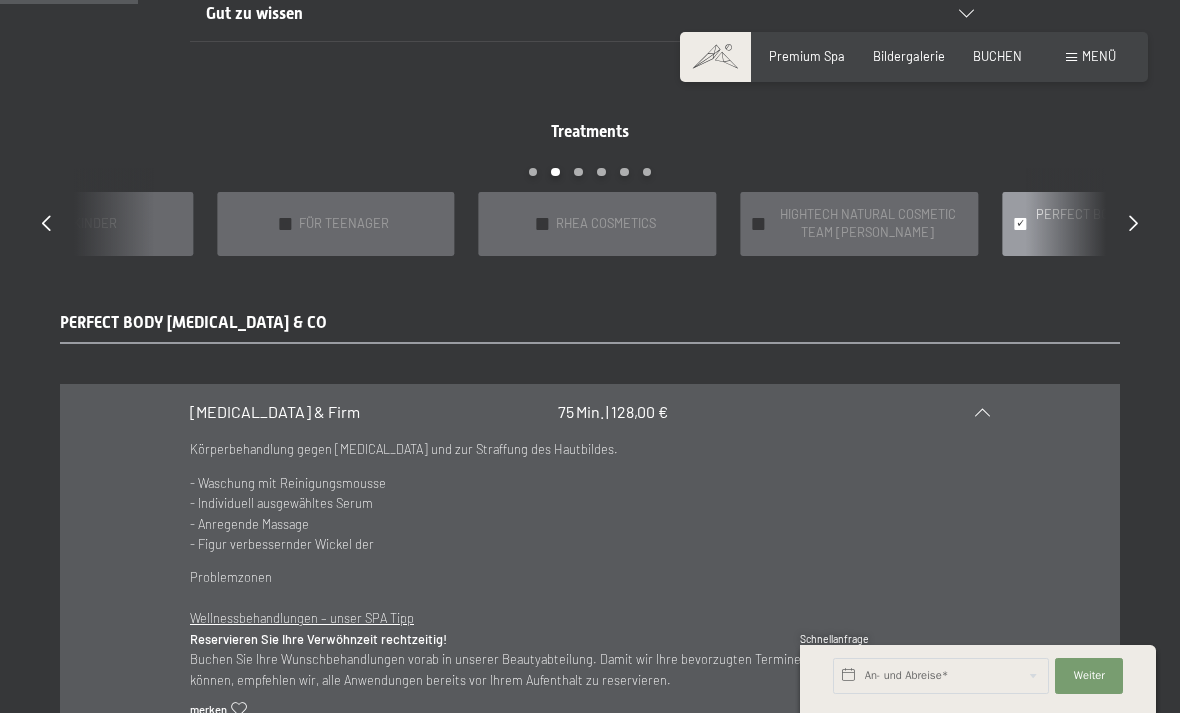 click on "Body Lift & Firm         75   Min.     |     128,00 €" at bounding box center (590, 412) 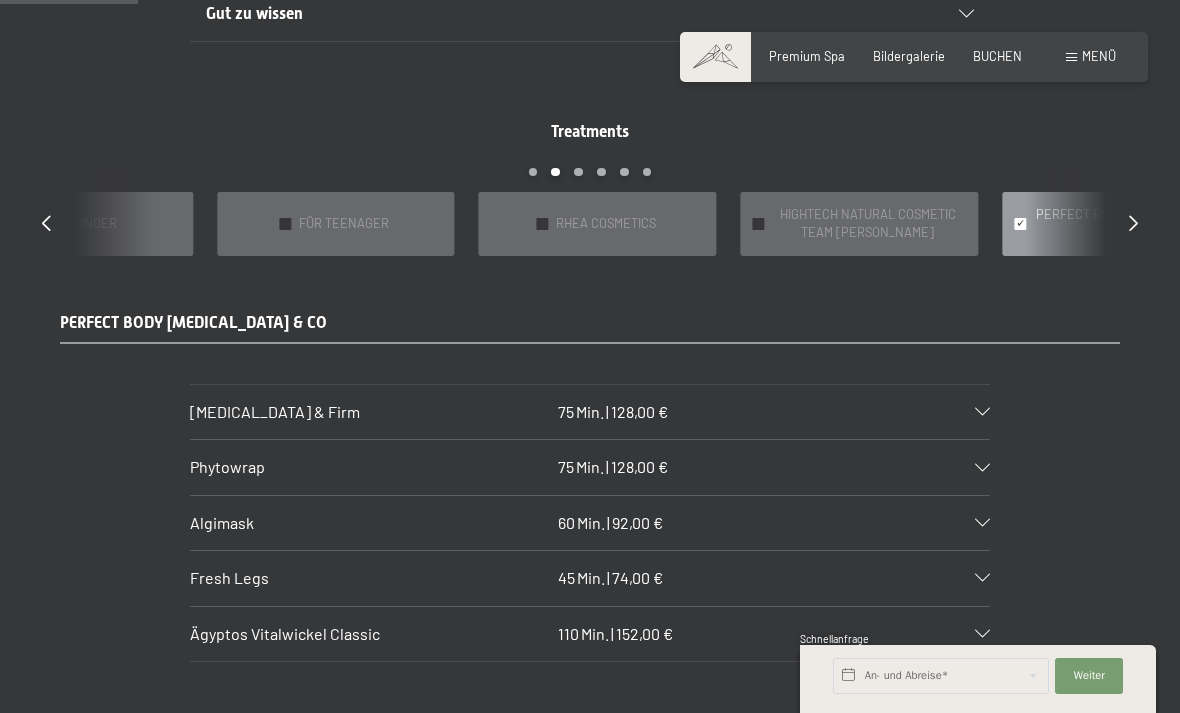 click on "Treatments           slide  10 to 14   of 22     ✓       BÄDER & PACKUNGEN       ✓       VORFREUDE FÜR WERDENDE MÜTTER       ✓       WELLNESS-PAKETE       ✓       FIT & FUN                                                     ✓       alle Kategorien       ✓       KLASSISCHE MASSAGEN       ✓       ENTSPANNENDE BEHANDLUNGEN       ✓       SÜDTIROL-SPECIALS       ✓       FOR GENTLEMEN       ✓       FÜR KINDER       ✓       FÜR TEENAGER       ✓       RHEA COSMETICS       ✓       HIGHTECH NATURAL COSMETIC TEAM DR JOSEPH       ✓       PERFECT BODY CELLULITE & CO       ✓       SPA BASIC       ✓       BODY PEELINGS       ✓       ANWENDUNGEN AUS ALLER HERREN LÄNDER       ✓       PAARBEHANDLUNGEN       ✓       AYURVEDA       ✓       RÜCKEN FIT       ✓       DIE PRIVATE SPA SUITE       ✓       GEMEINSAM BADEN UND KUSCHELN       ✓       BÄDER & PACKUNGEN       ✓       VORFREUDE FÜR WERDENDE MÜTTER       ✓       WELLNESS-PAKETE       ✓       FIT & FUN" at bounding box center [590, 188] 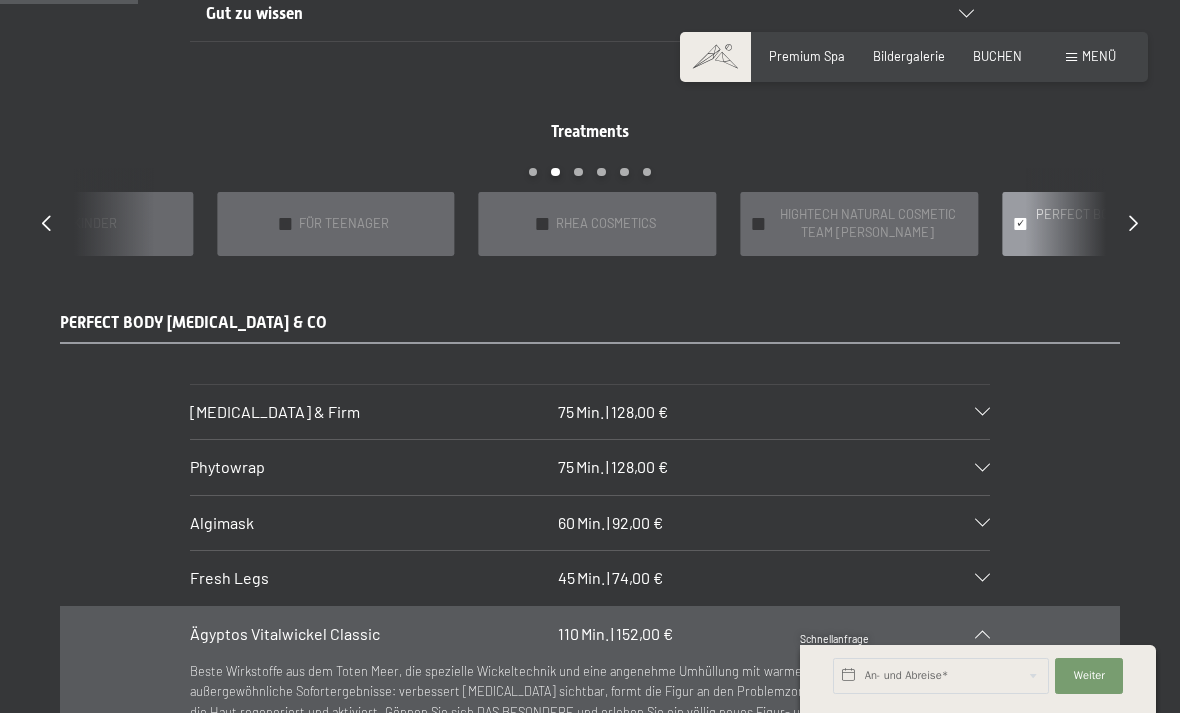 click on "Ägyptos Vitalwickel Classic         110   Min.     |     152,00 €" at bounding box center (590, 634) 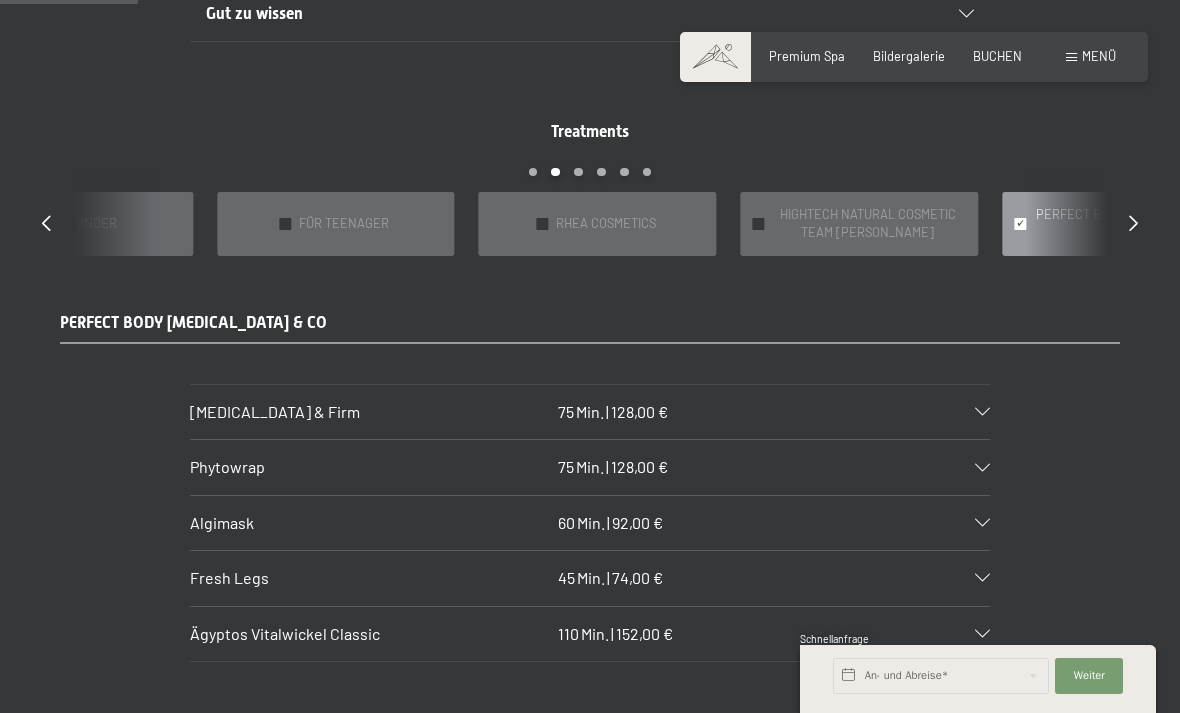 click on "Treatments           slide  10 to 14   of 22     ✓       BÄDER & PACKUNGEN       ✓       VORFREUDE FÜR WERDENDE MÜTTER       ✓       WELLNESS-PAKETE       ✓       FIT & FUN                                                     ✓       alle Kategorien       ✓       KLASSISCHE MASSAGEN       ✓       ENTSPANNENDE BEHANDLUNGEN       ✓       SÜDTIROL-SPECIALS       ✓       FOR GENTLEMEN       ✓       FÜR KINDER       ✓       FÜR TEENAGER       ✓       RHEA COSMETICS       ✓       HIGHTECH NATURAL COSMETIC TEAM DR JOSEPH       ✓       PERFECT BODY CELLULITE & CO       ✓       SPA BASIC       ✓       BODY PEELINGS       ✓       ANWENDUNGEN AUS ALLER HERREN LÄNDER       ✓       PAARBEHANDLUNGEN       ✓       AYURVEDA       ✓       RÜCKEN FIT       ✓       DIE PRIVATE SPA SUITE       ✓       GEMEINSAM BADEN UND KUSCHELN       ✓       BÄDER & PACKUNGEN       ✓       VORFREUDE FÜR WERDENDE MÜTTER       ✓       WELLNESS-PAKETE       ✓       FIT & FUN" at bounding box center (590, 188) 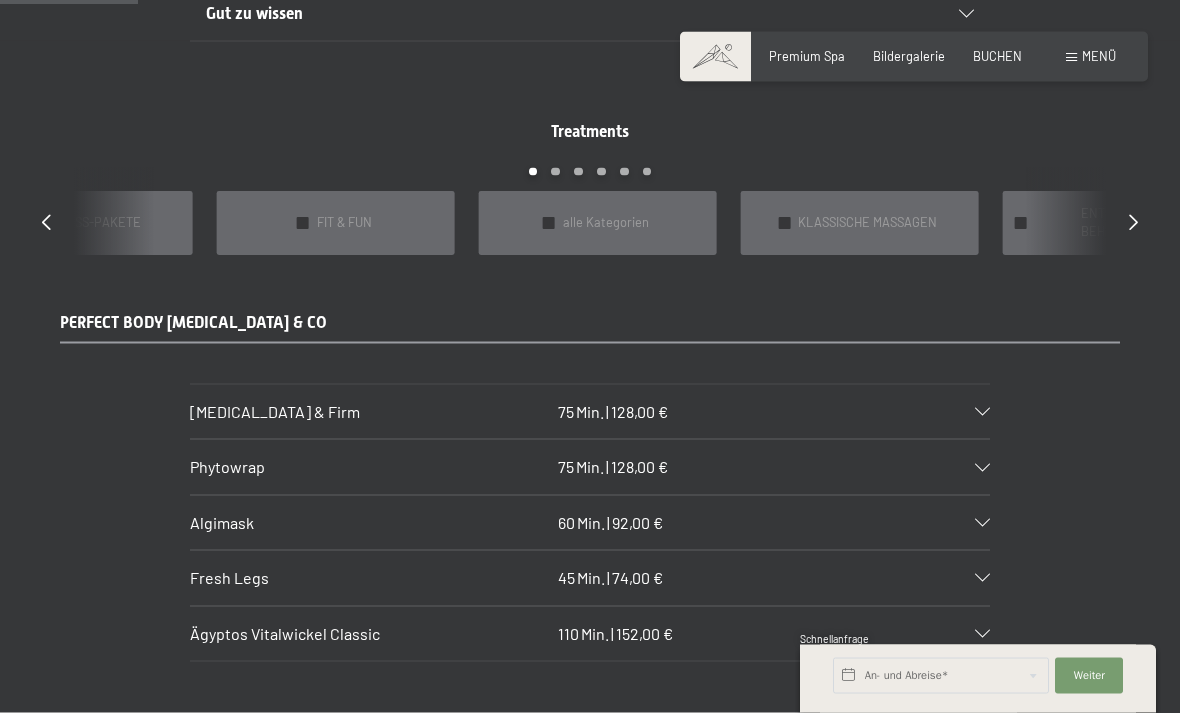 scroll, scrollTop: 1469, scrollLeft: 0, axis: vertical 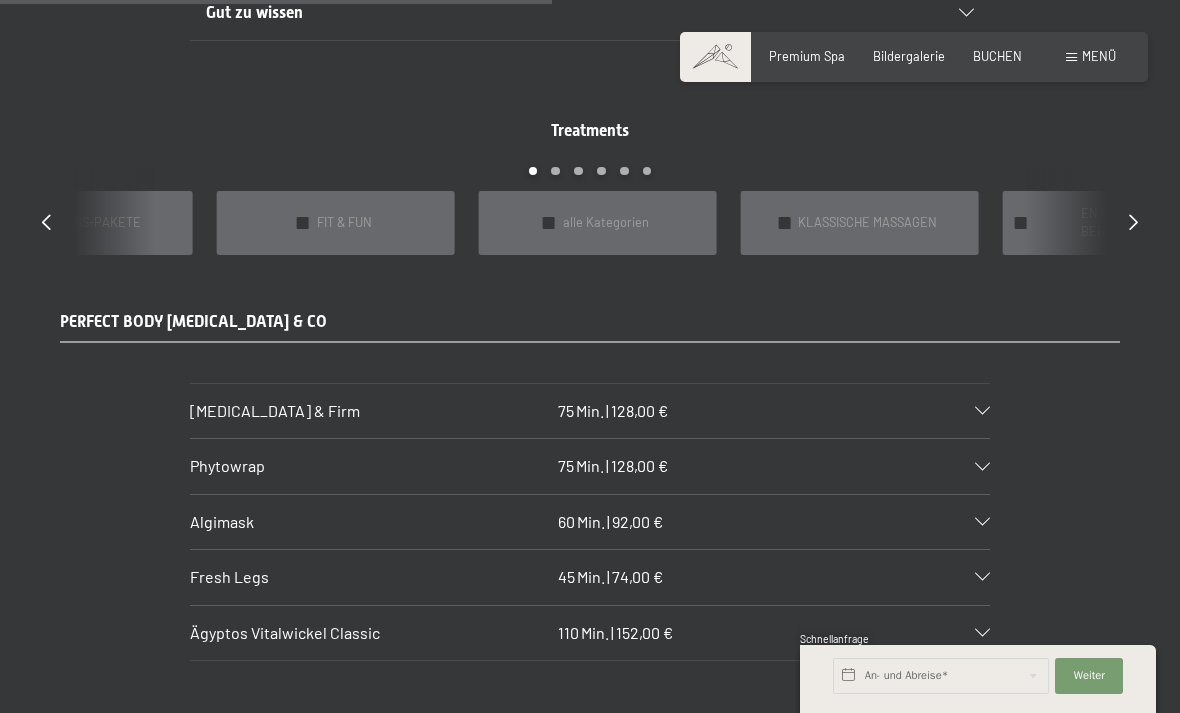 click on "✓       FIT & FUN" at bounding box center (336, 222) 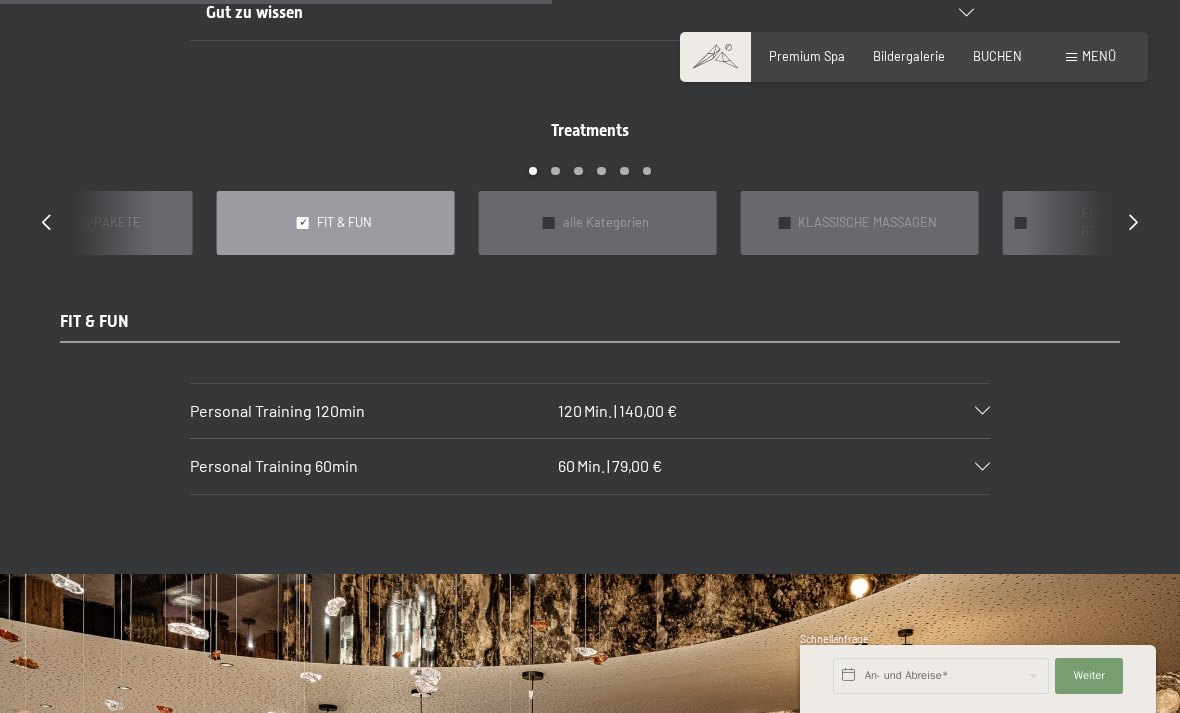 click on "✓       WELLNESS-PAKETE" at bounding box center (74, 222) 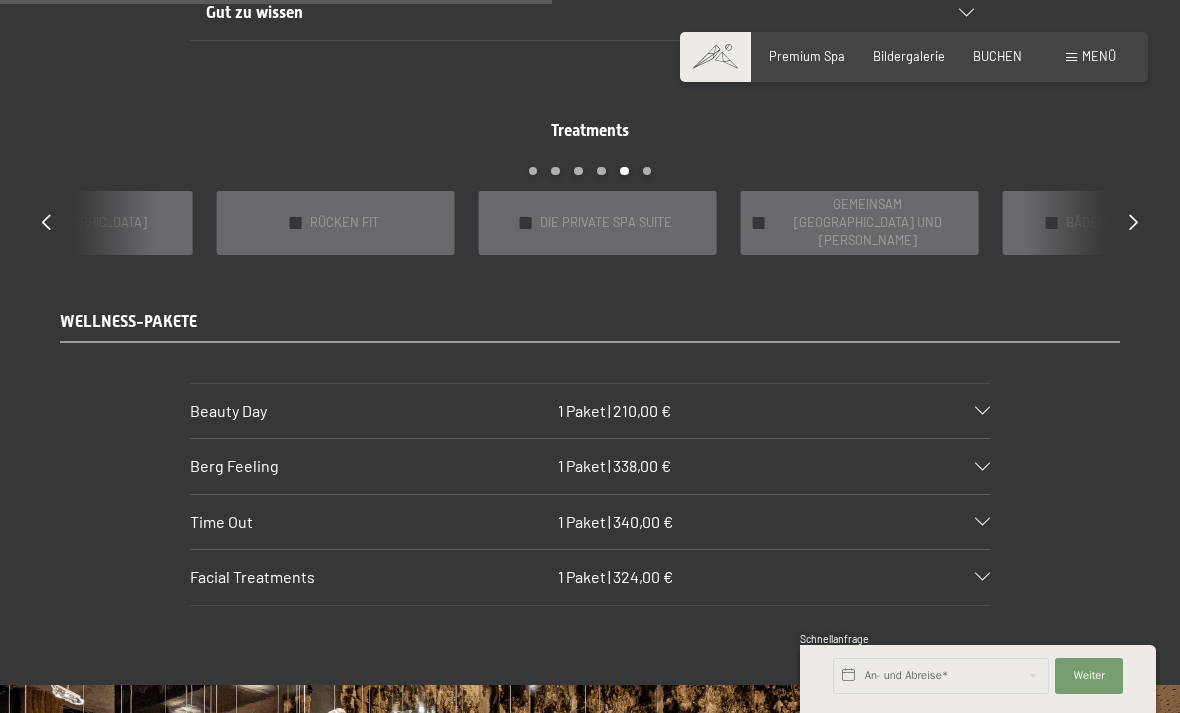 click on "RÜCKEN FIT" at bounding box center (344, 223) 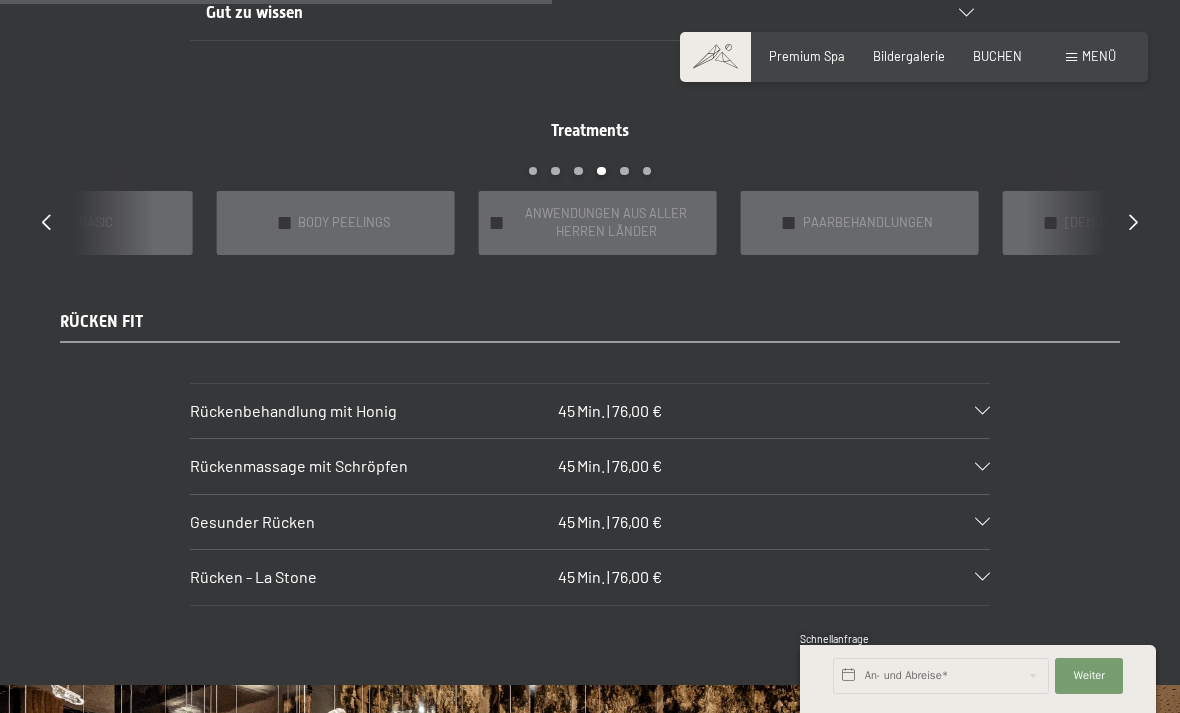 click on "ANWENDUNGEN AUS ALLER HERREN LÄNDER" at bounding box center [606, 223] 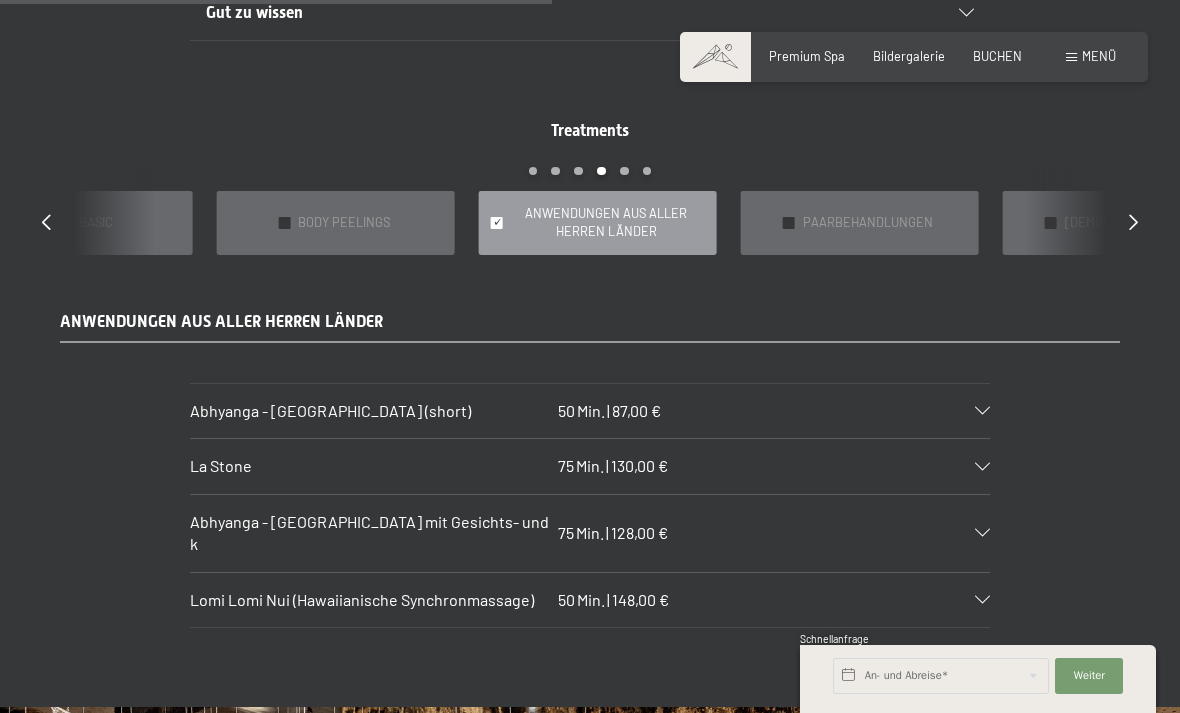 click at bounding box center [982, 467] 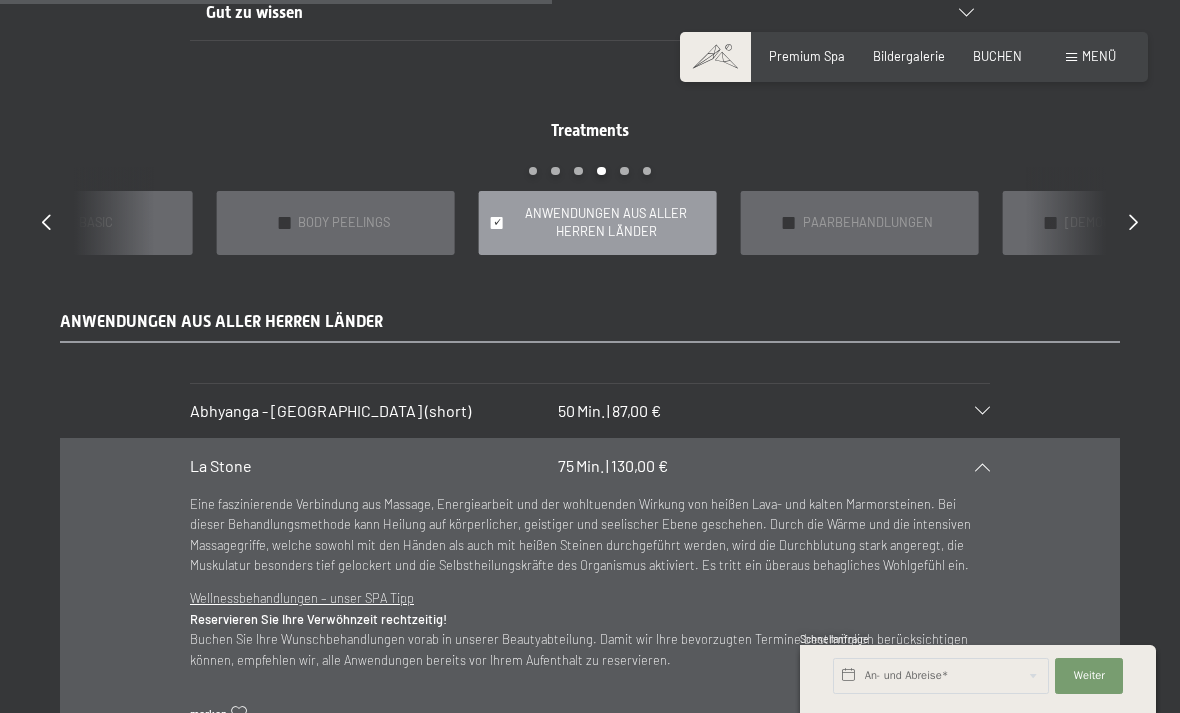 click at bounding box center (982, 467) 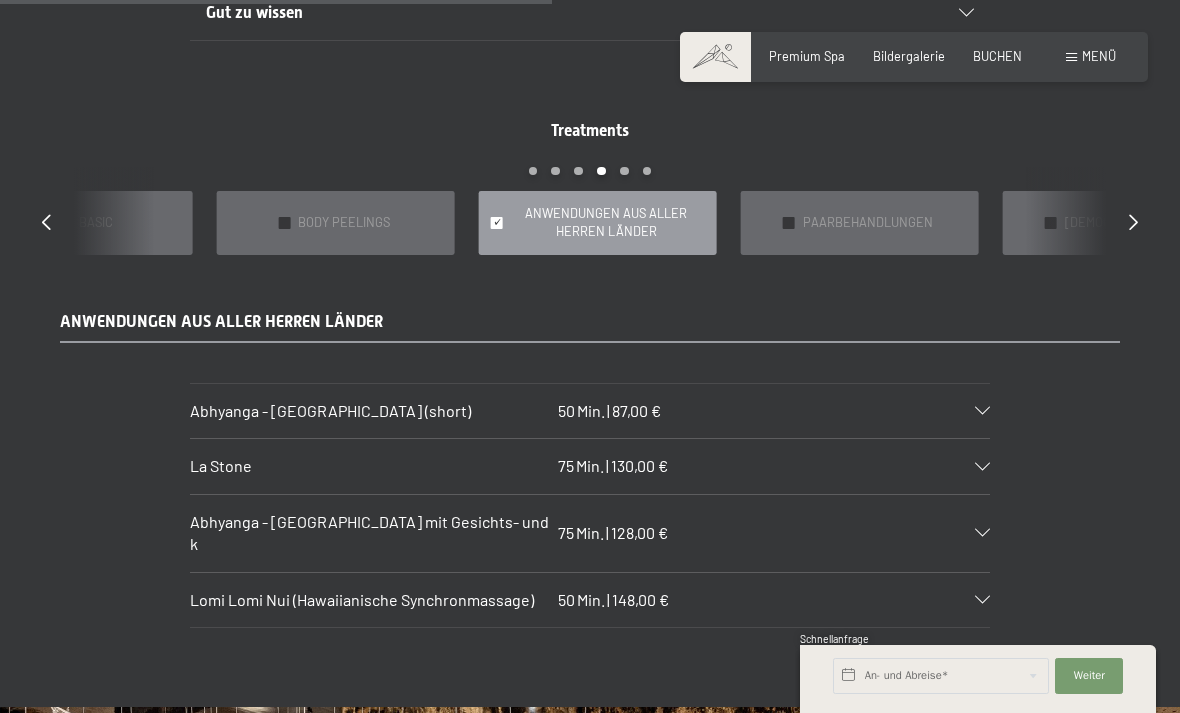 click on "Lomi Lomi Nui (Hawaiianische Synchronmassage)         50   Min.     |     148,00 €" at bounding box center (590, 600) 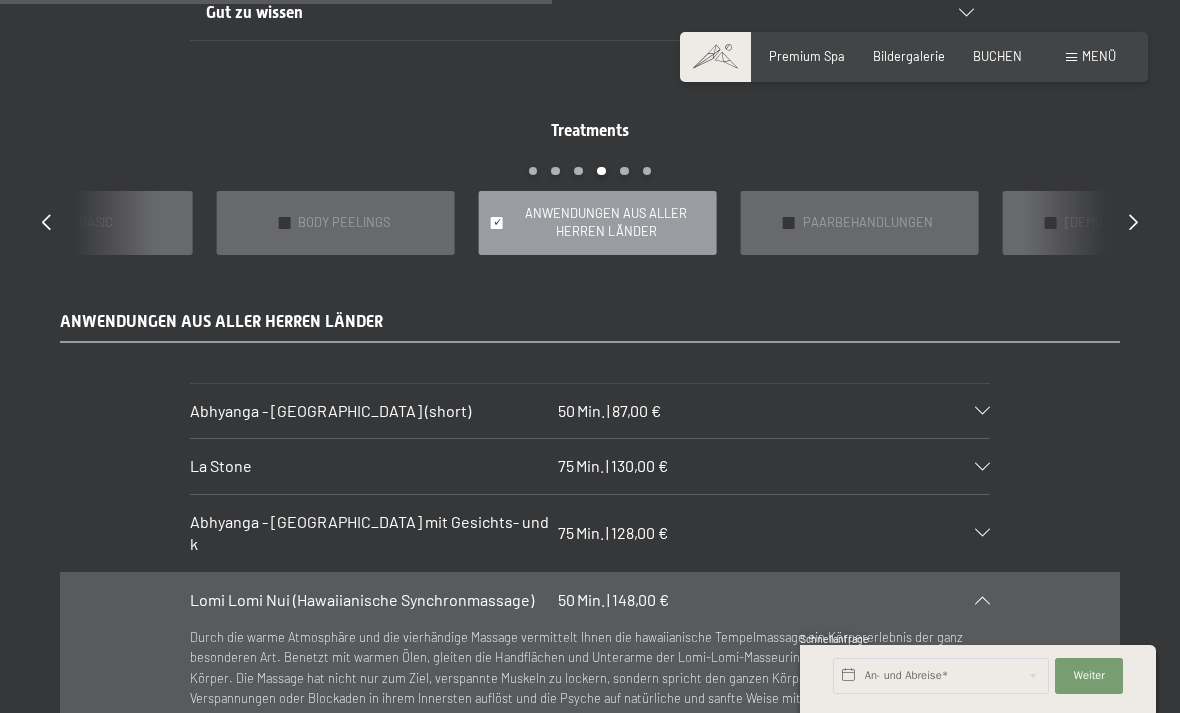 click on "Lomi Lomi Nui (Hawaiianische Synchronmassage)         50   Min.     |     148,00 €" at bounding box center (590, 600) 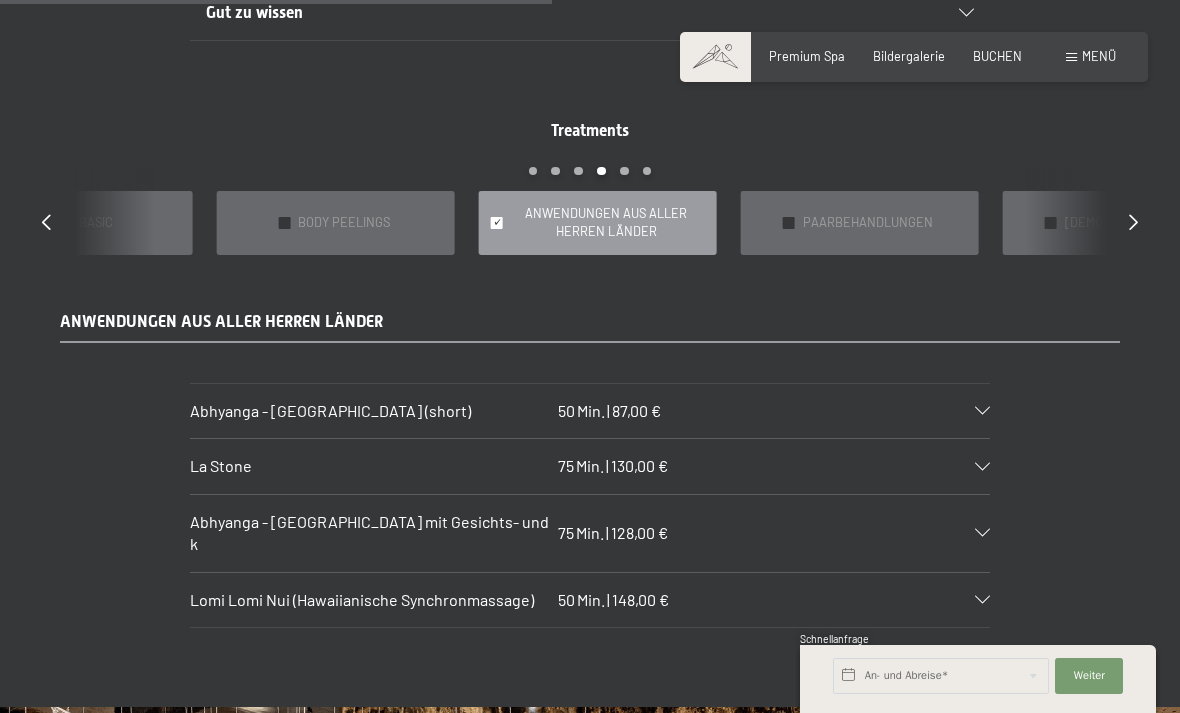 click on "✓       SPA BASIC" at bounding box center [74, 222] 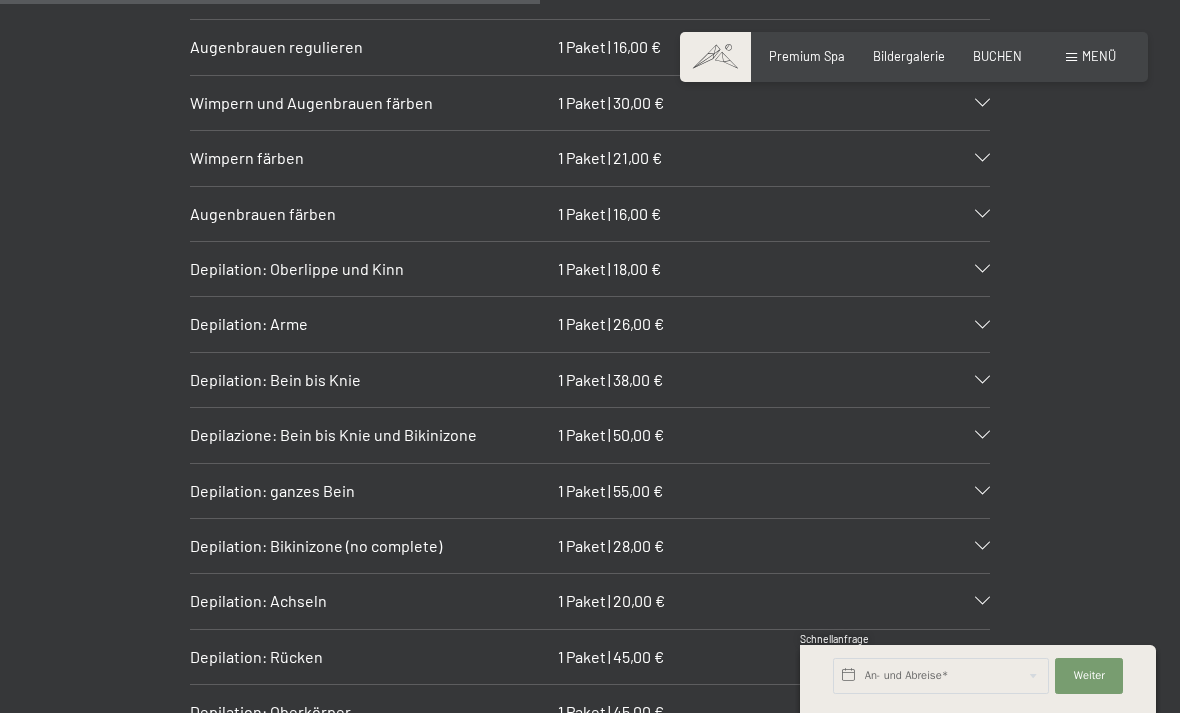 scroll, scrollTop: 1882, scrollLeft: 0, axis: vertical 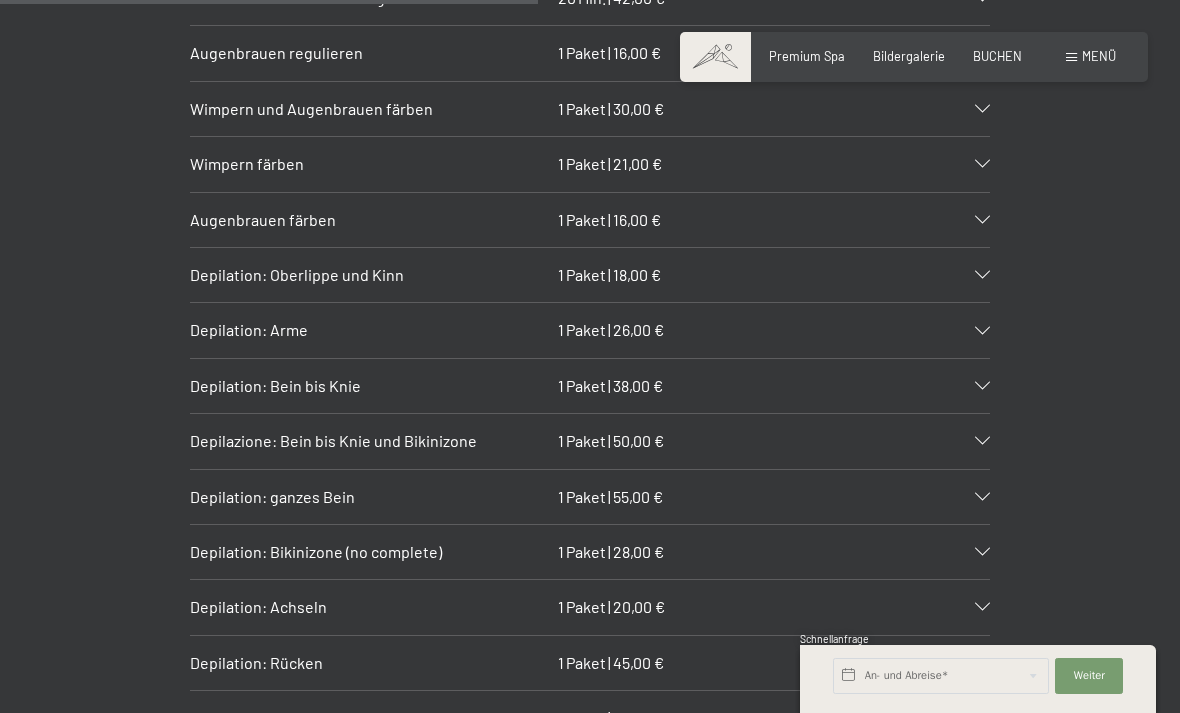 click on "Depilation: ganzes Bein         1   Paket     |     55,00 €" at bounding box center [590, 497] 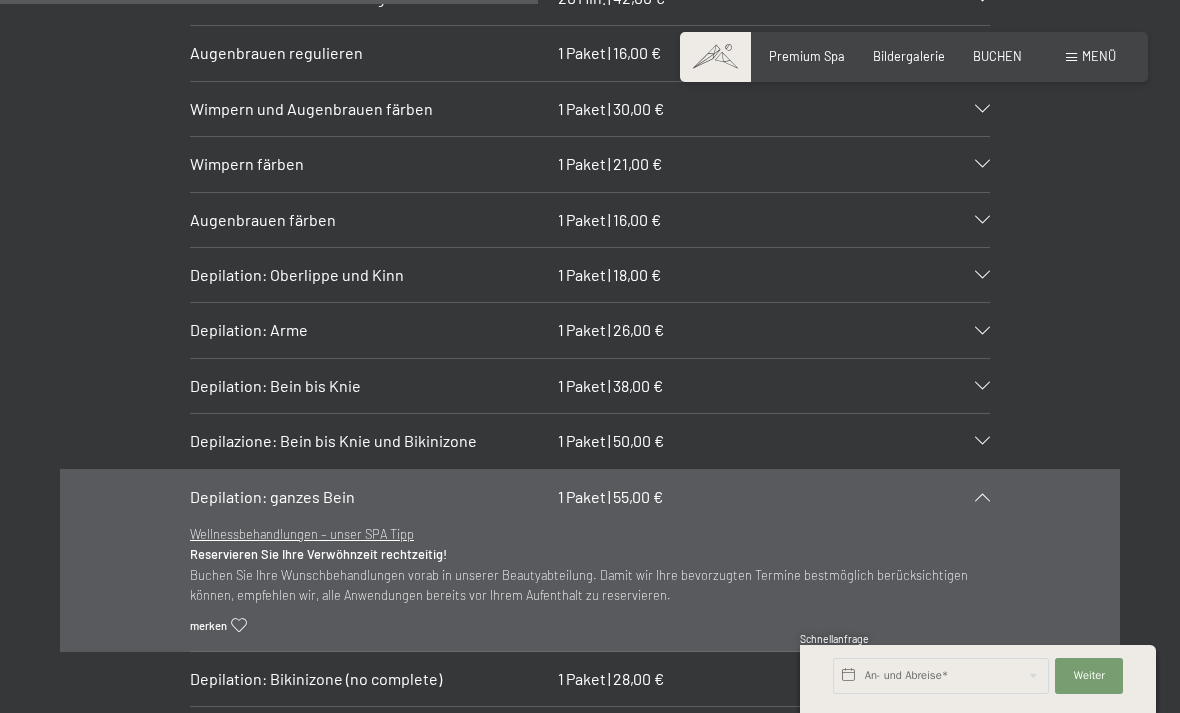 click on "Depilation: ganzes Bein         1   Paket     |     55,00 €" at bounding box center [590, 497] 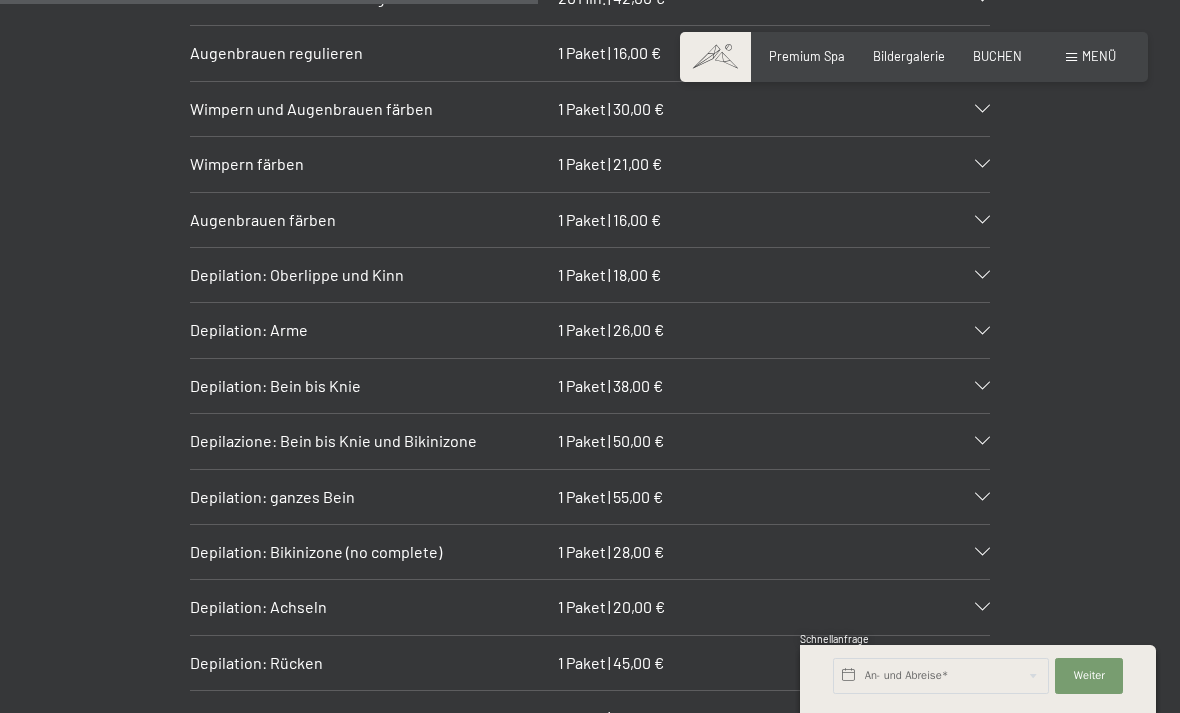 click at bounding box center [972, 331] 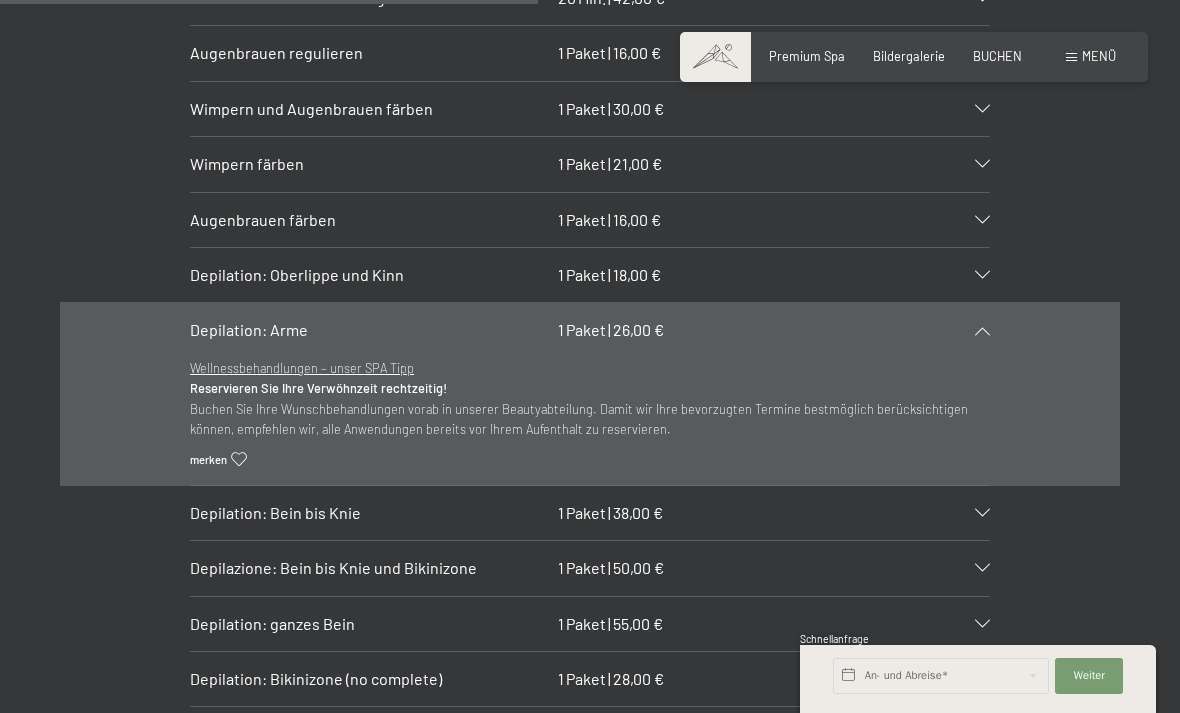 click on "Depilation: Arme         1   Paket     |     26,00 €" at bounding box center [590, 330] 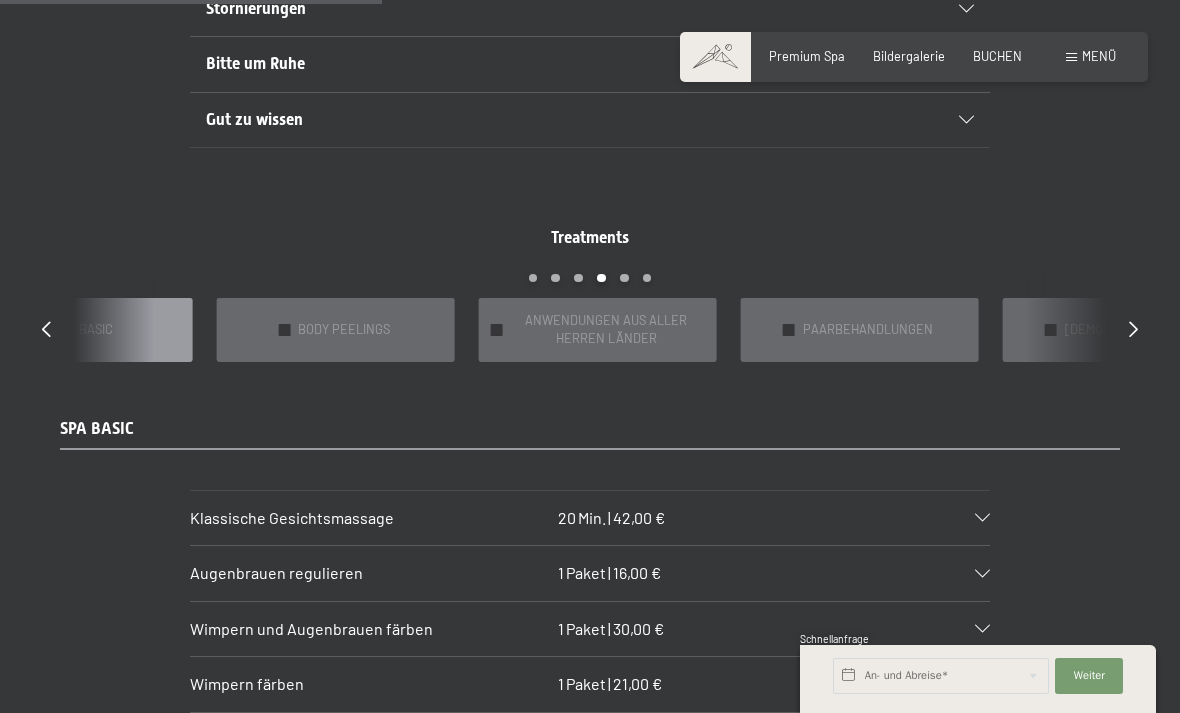 scroll, scrollTop: 1361, scrollLeft: 0, axis: vertical 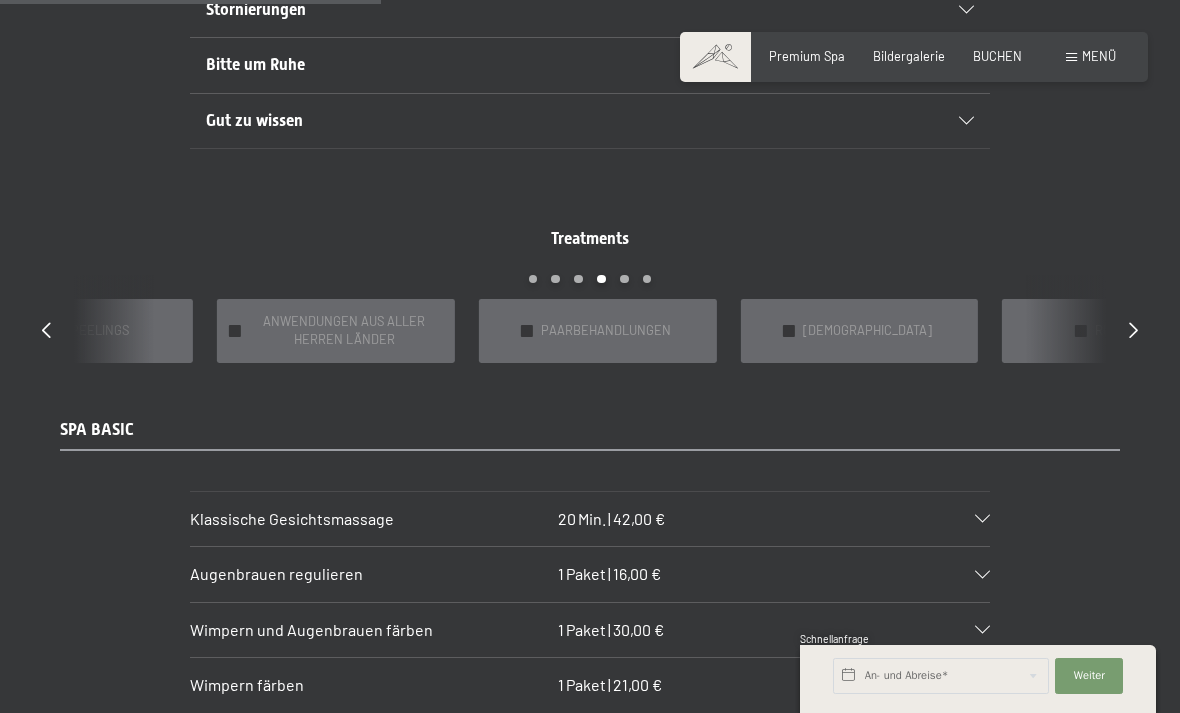 click on "AYURVEDA" at bounding box center (867, 331) 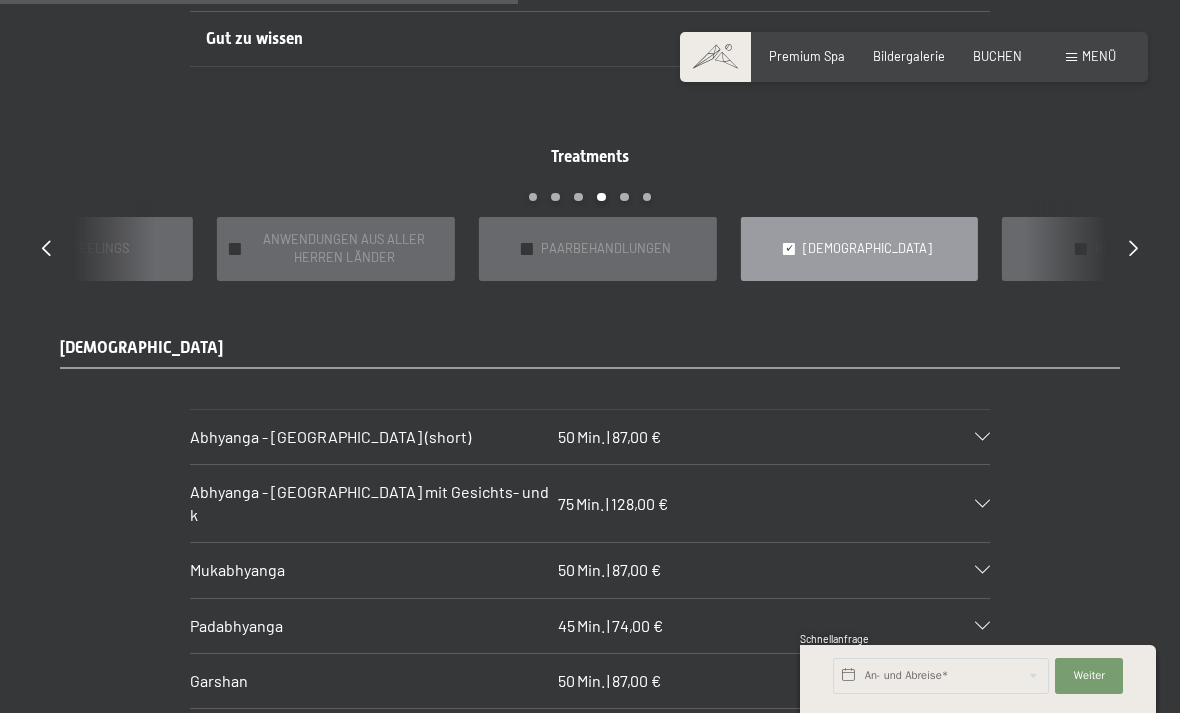 scroll, scrollTop: 1449, scrollLeft: 0, axis: vertical 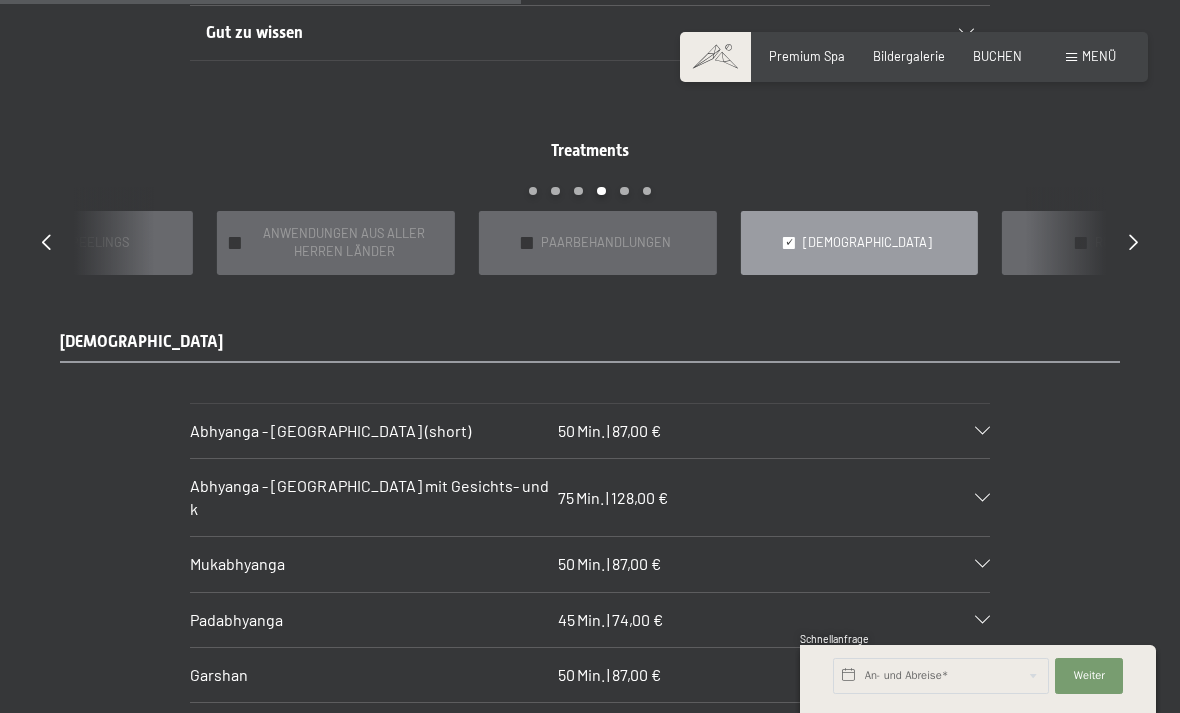 click on "Padabhyanga         45   Min.     |     74,00 €" at bounding box center (590, 620) 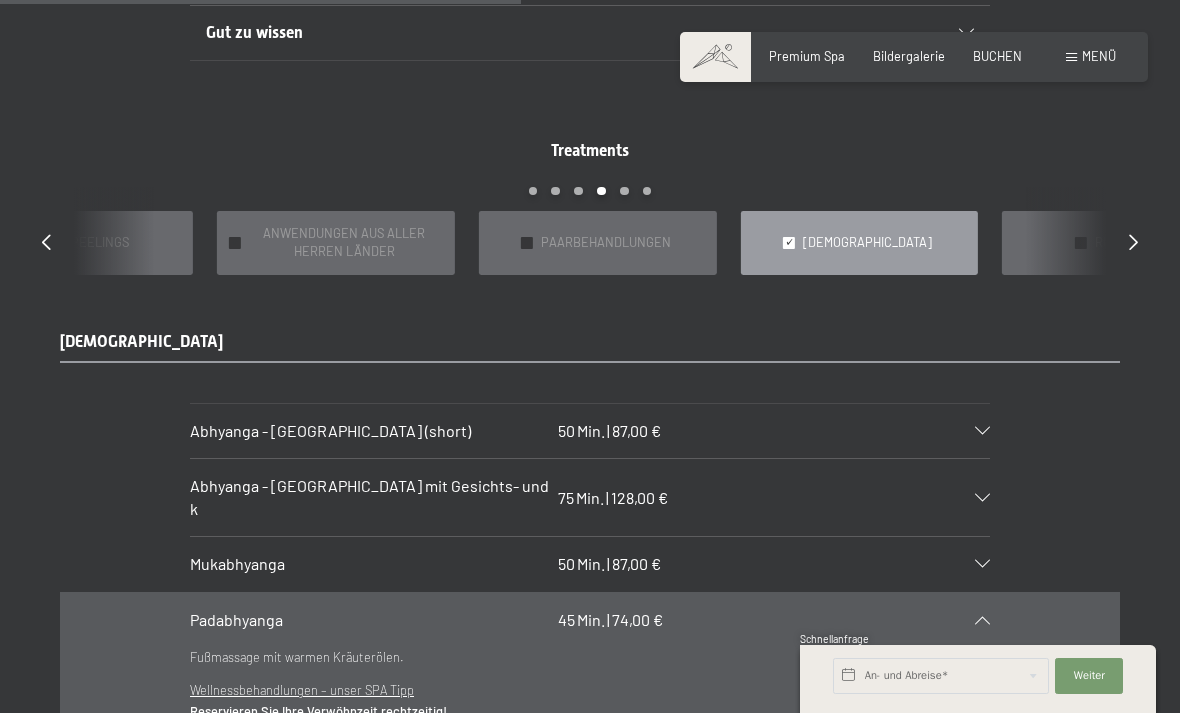 click at bounding box center [982, 620] 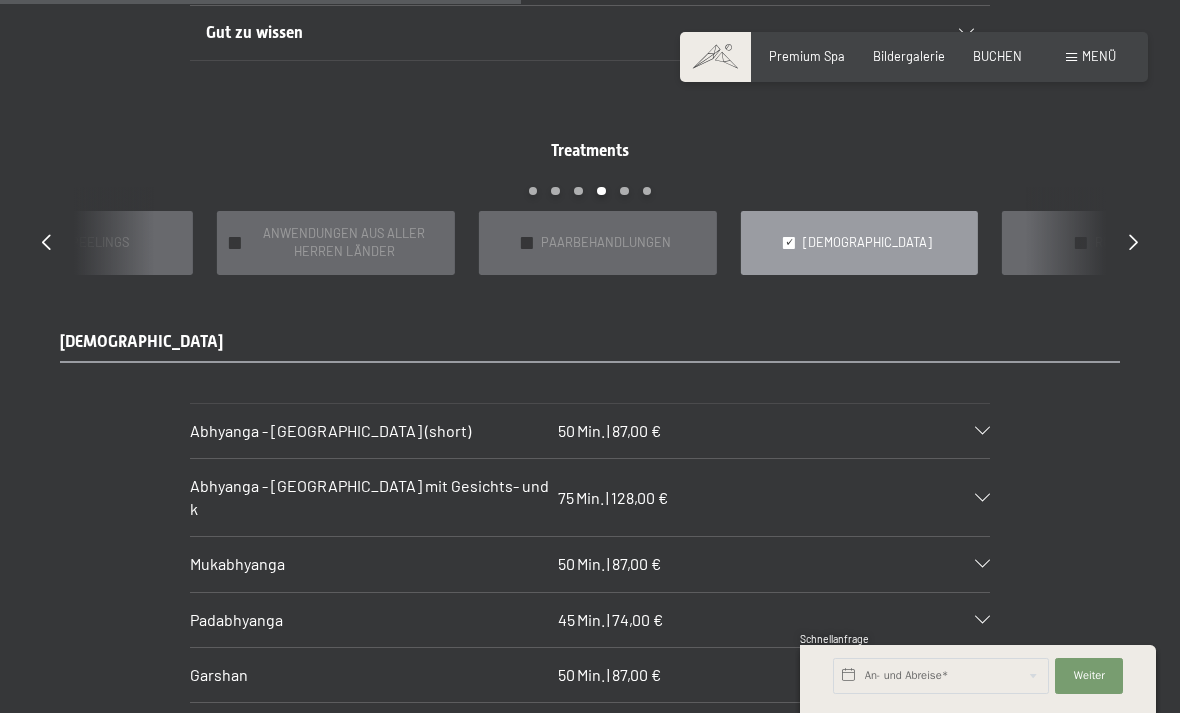 click on "✓       RÜCKEN FIT" at bounding box center (1121, 242) 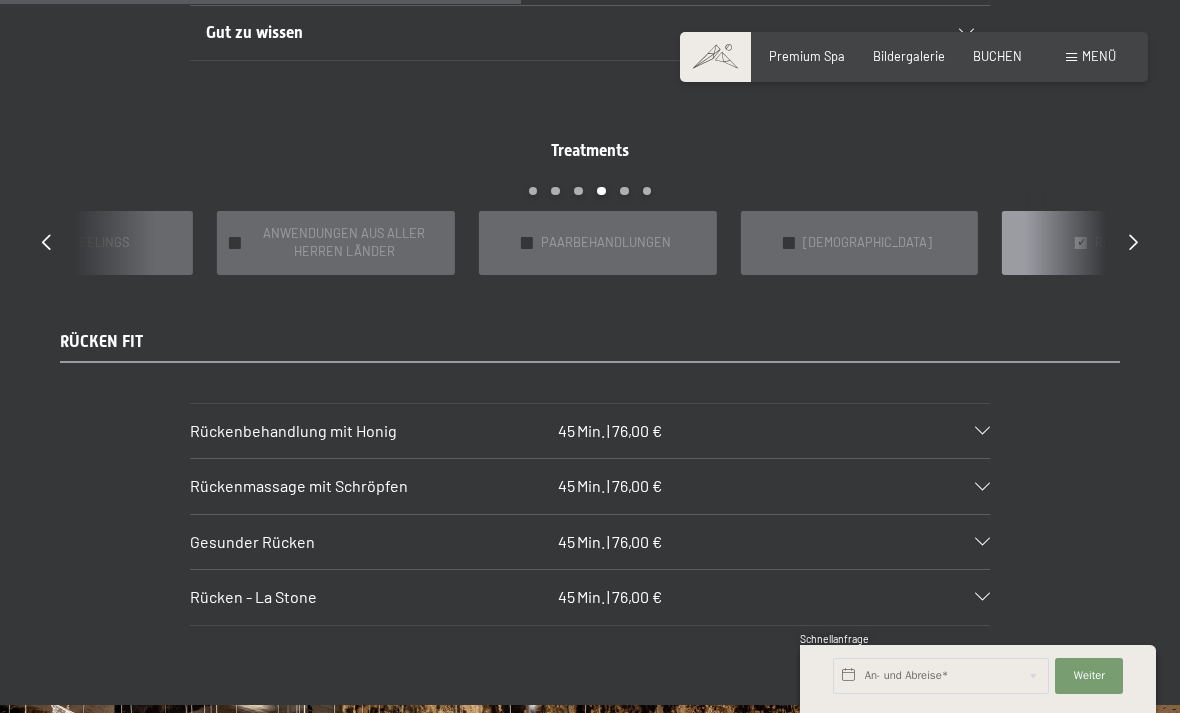 click on "Rückenmassage mit Schröpfen         45   Min.     |     76,00 €" at bounding box center [590, 486] 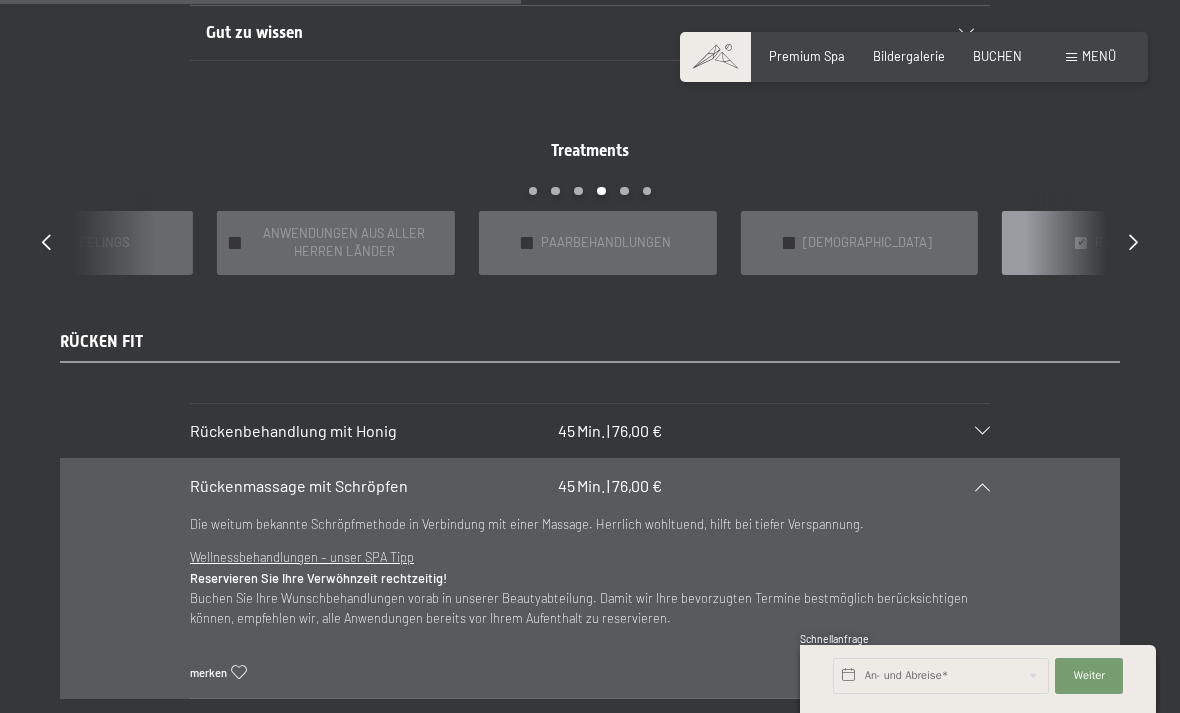 click on "Rückenmassage mit Schröpfen         45   Min.     |     76,00 €" at bounding box center (590, 486) 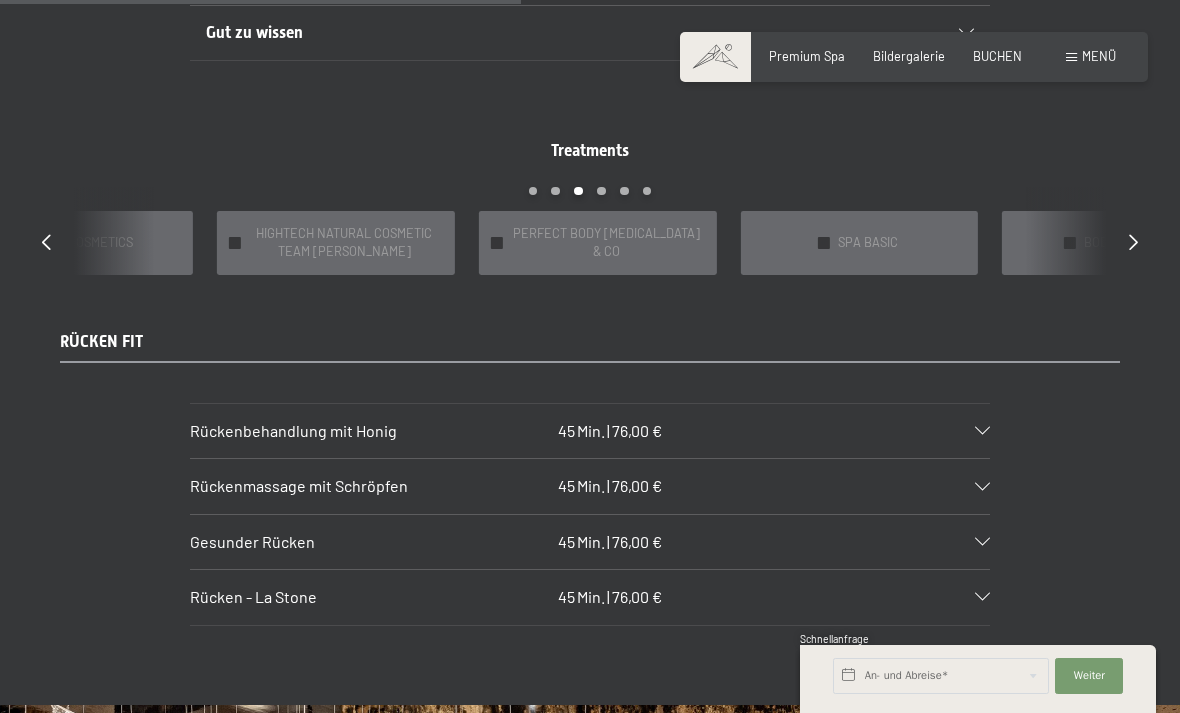 click on "SPA BASIC" at bounding box center (868, 243) 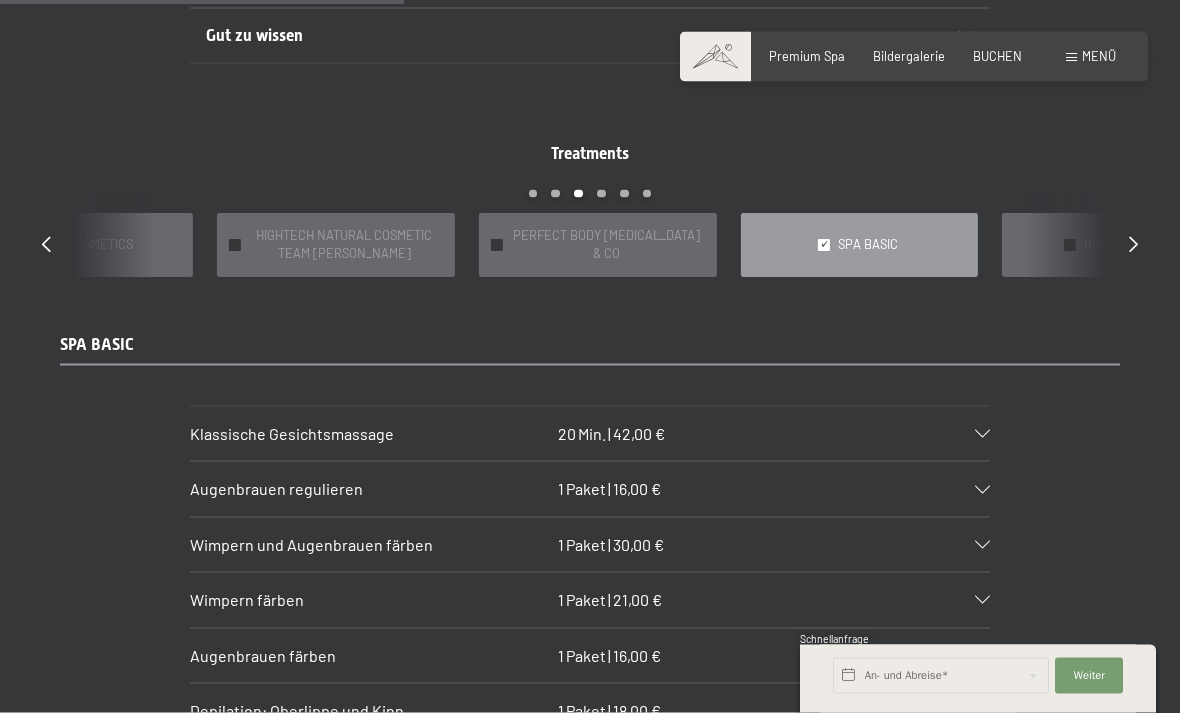 scroll, scrollTop: 1437, scrollLeft: 0, axis: vertical 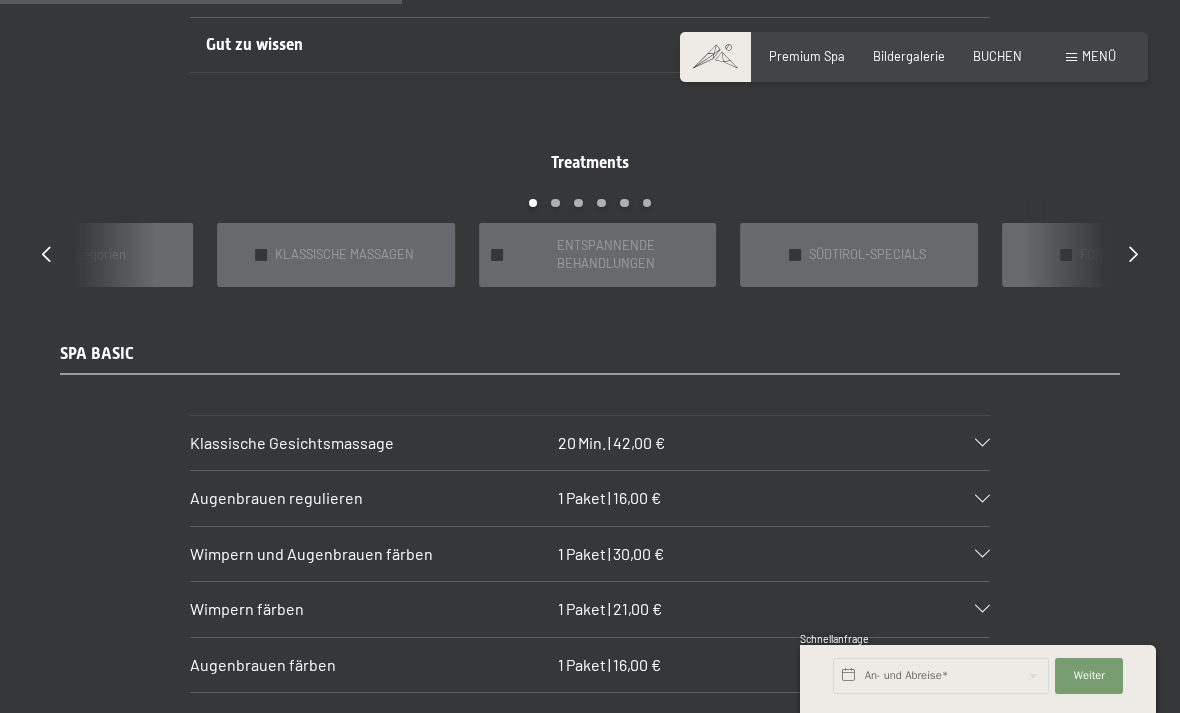 click on "ENTSPANNENDE BEHANDLUNGEN" at bounding box center [606, 255] 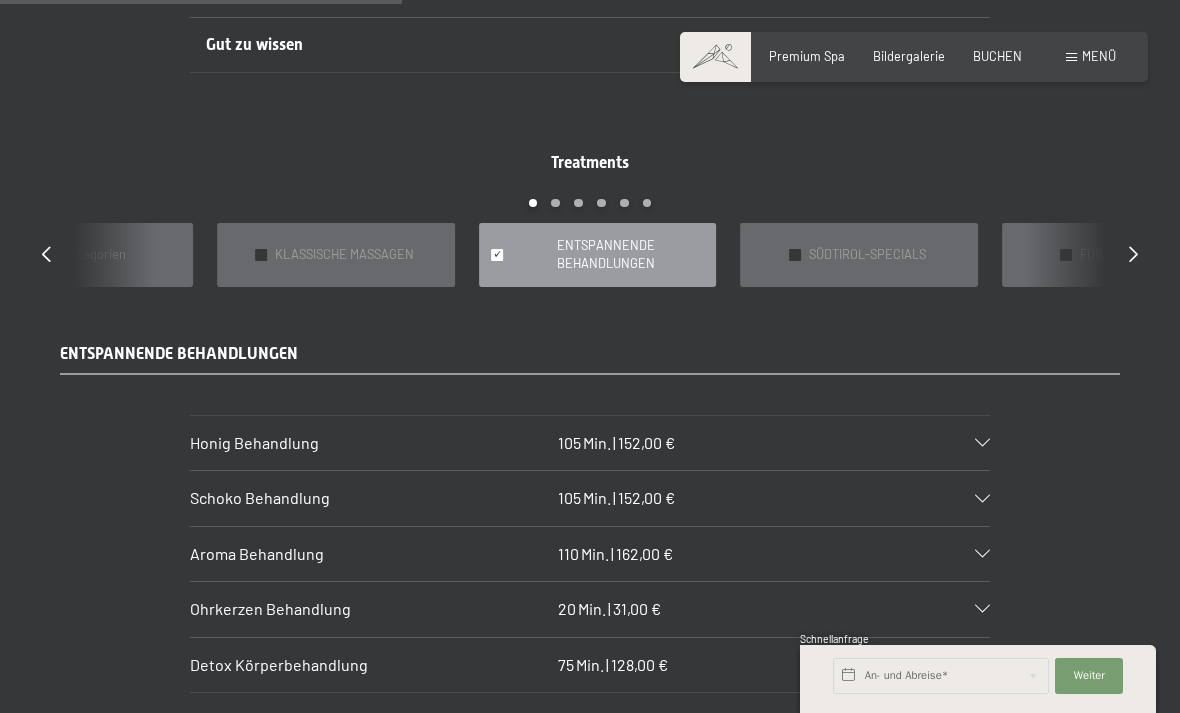 click on "Detox Körperbehandlung         75   Min.     |     128,00 €" at bounding box center [590, 665] 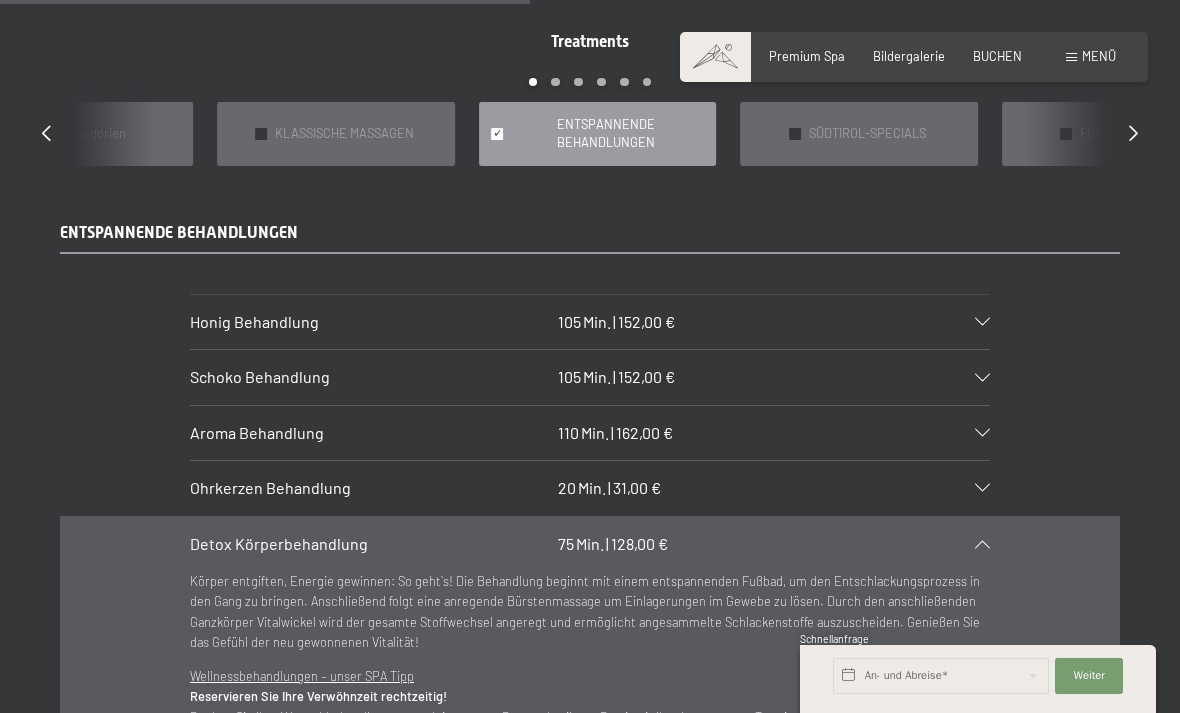 scroll, scrollTop: 1561, scrollLeft: 0, axis: vertical 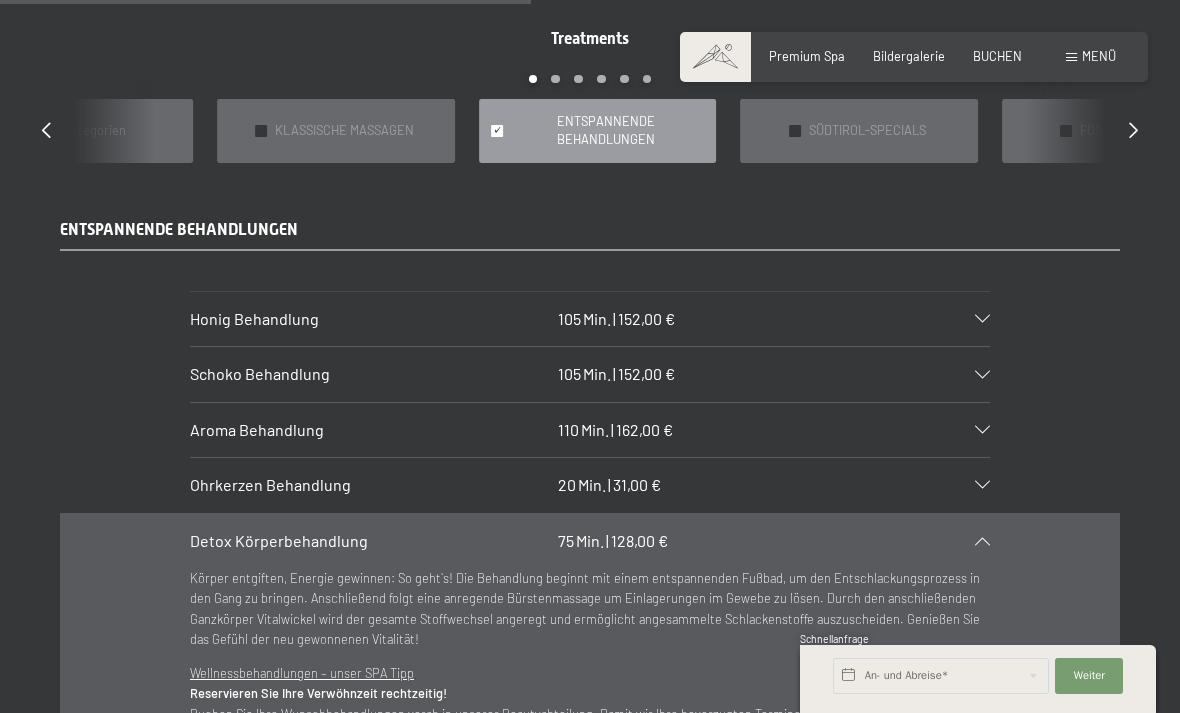 click on "✓       KLASSISCHE MASSAGEN" at bounding box center [336, 130] 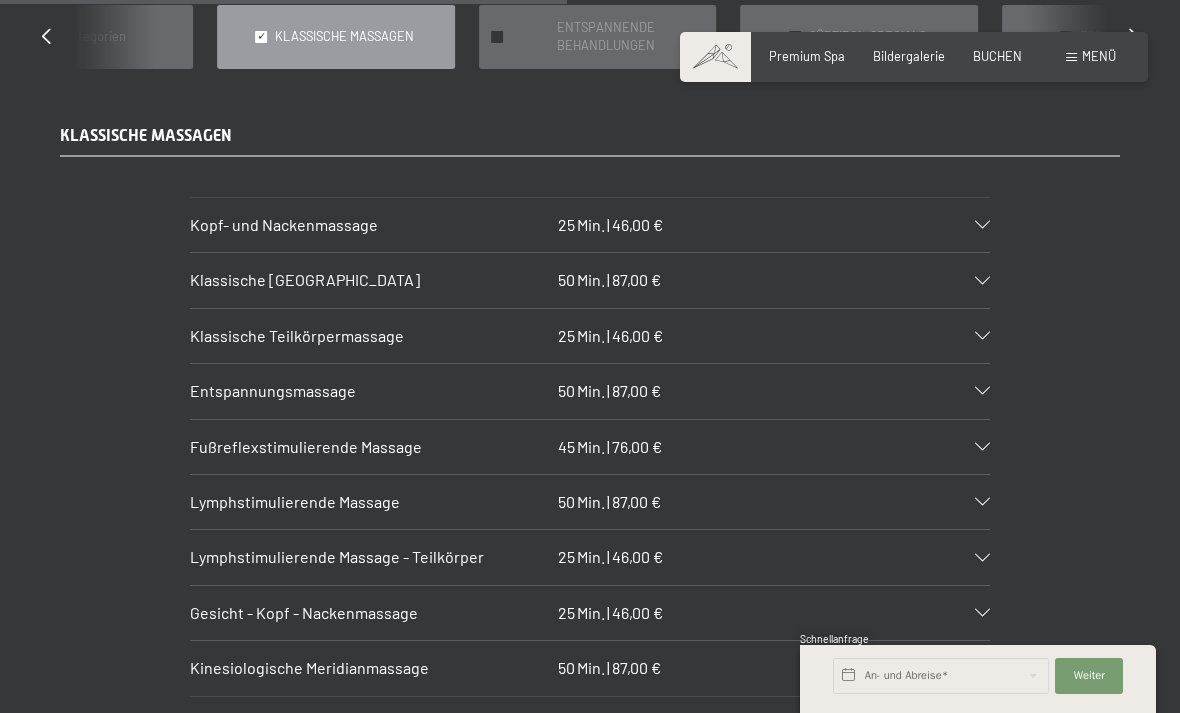 scroll, scrollTop: 1658, scrollLeft: 0, axis: vertical 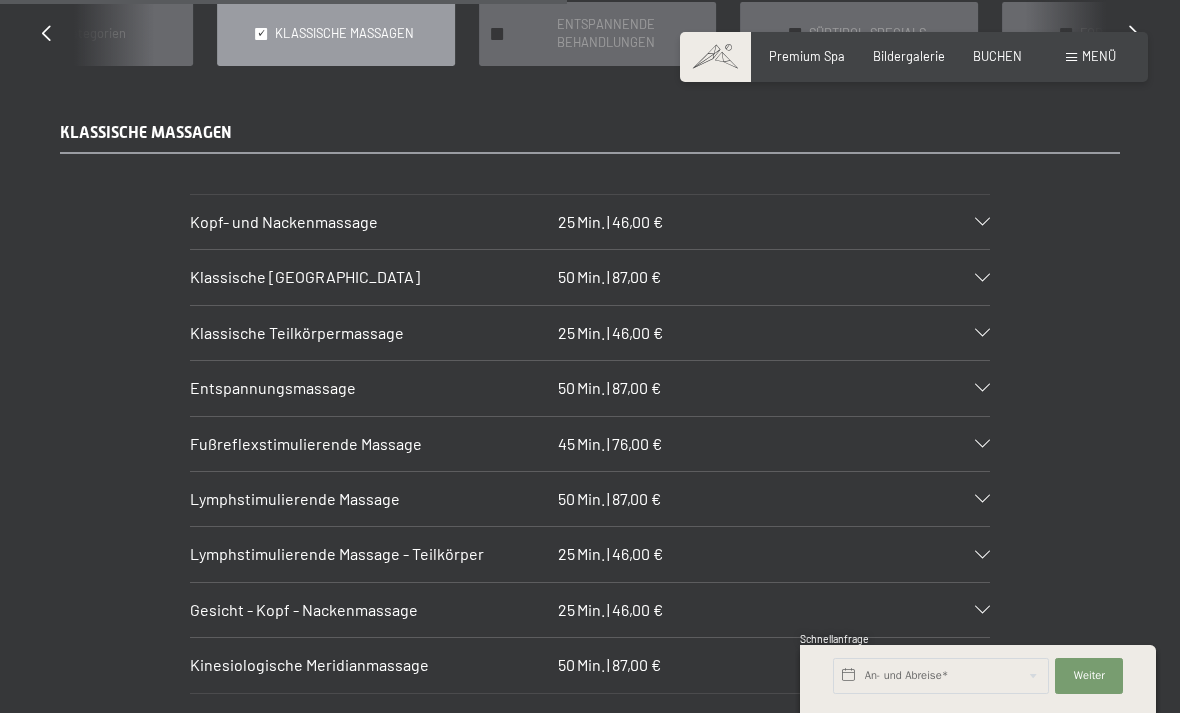 click on "Lymphstimulierende Massage         50   Min.     |     87,00 €" at bounding box center [590, 499] 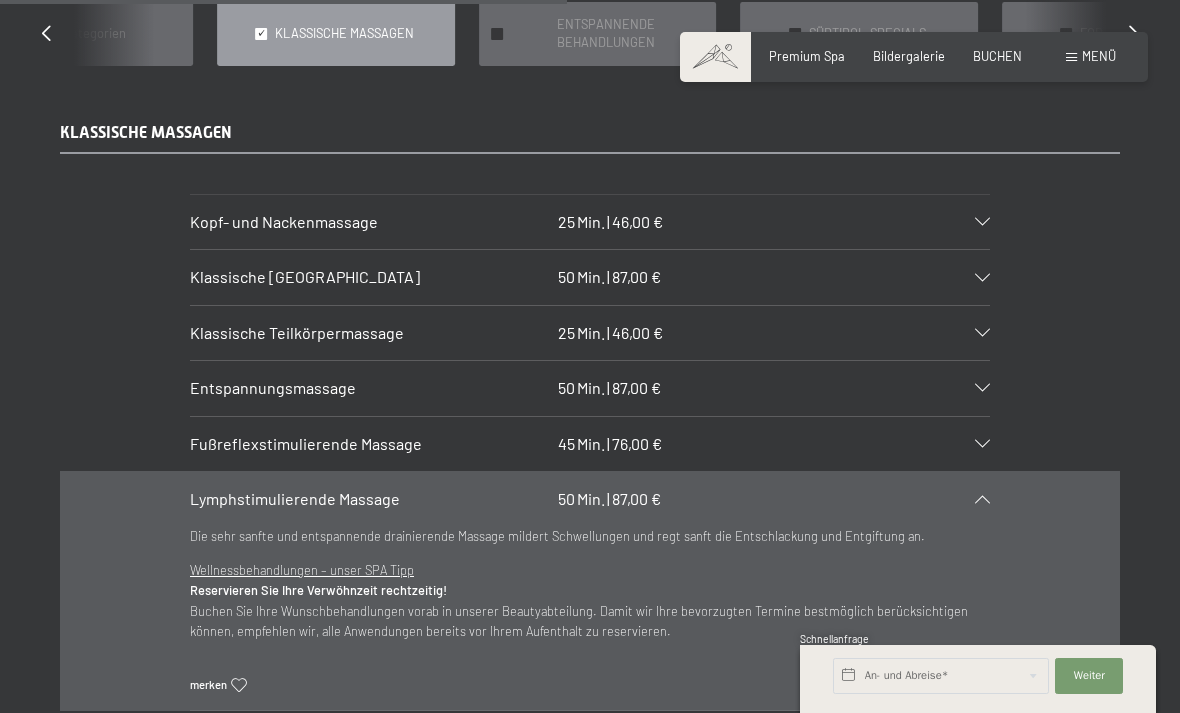 click at bounding box center (982, 499) 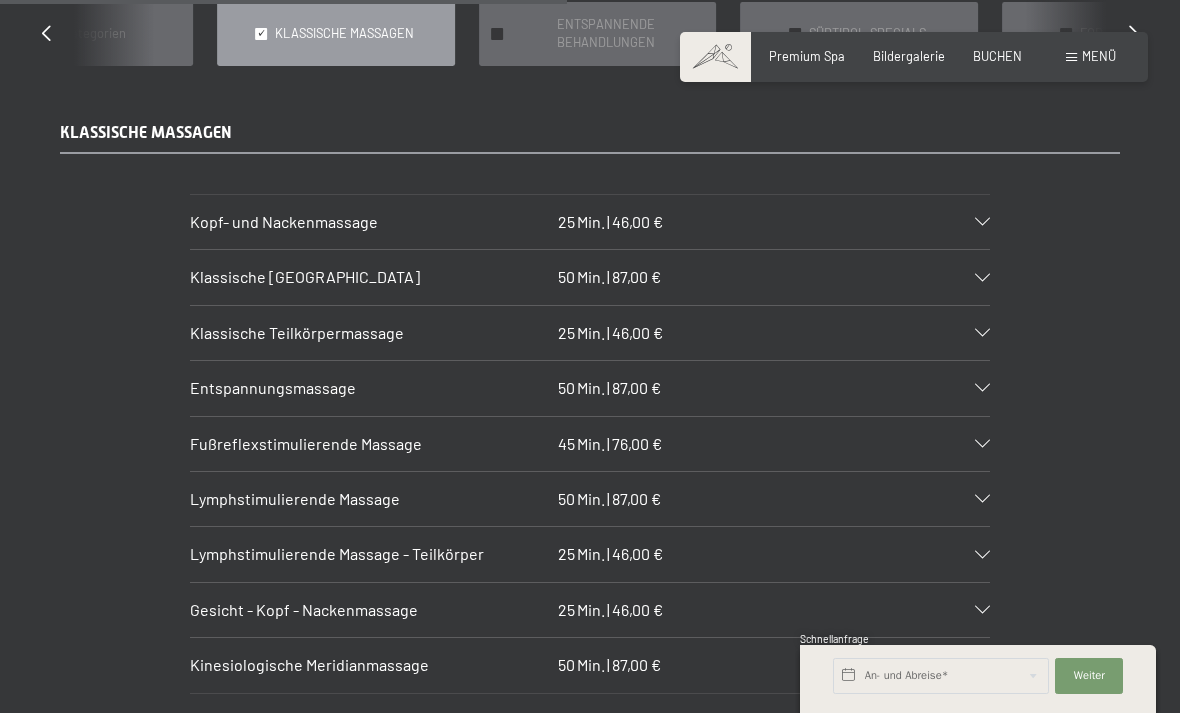 click on "Entspannungsmassage         50   Min.     |     87,00 €" at bounding box center [590, 388] 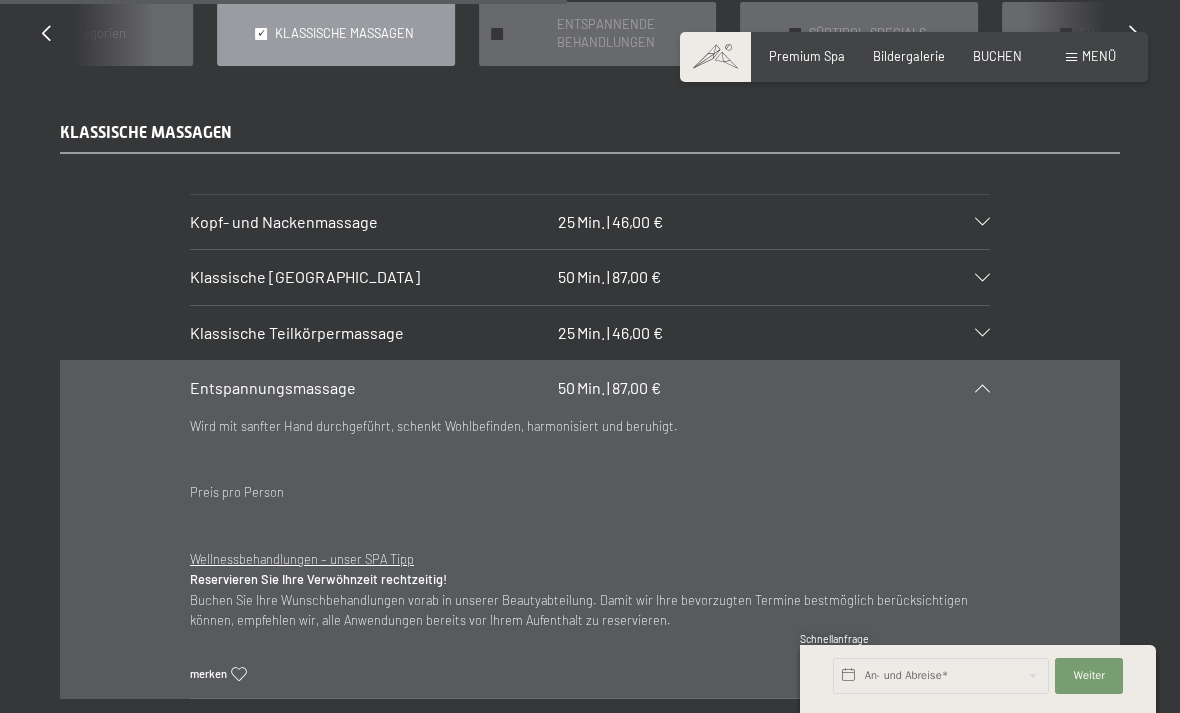 click at bounding box center (982, 388) 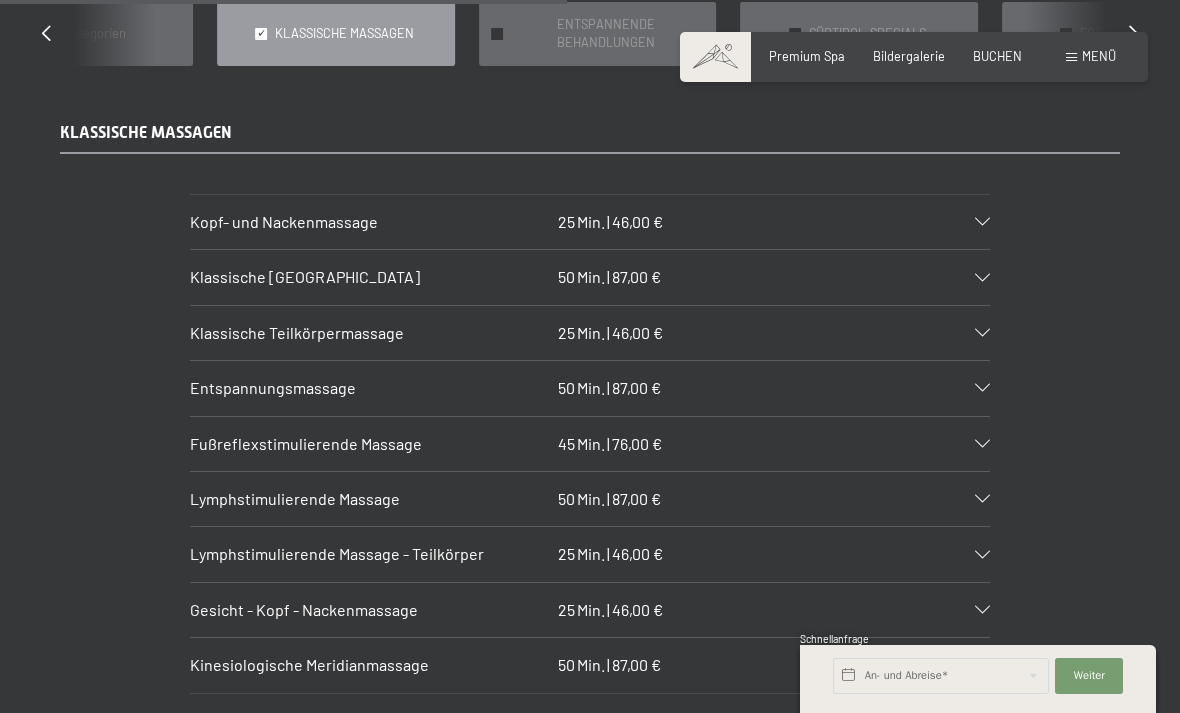 click at bounding box center (982, 278) 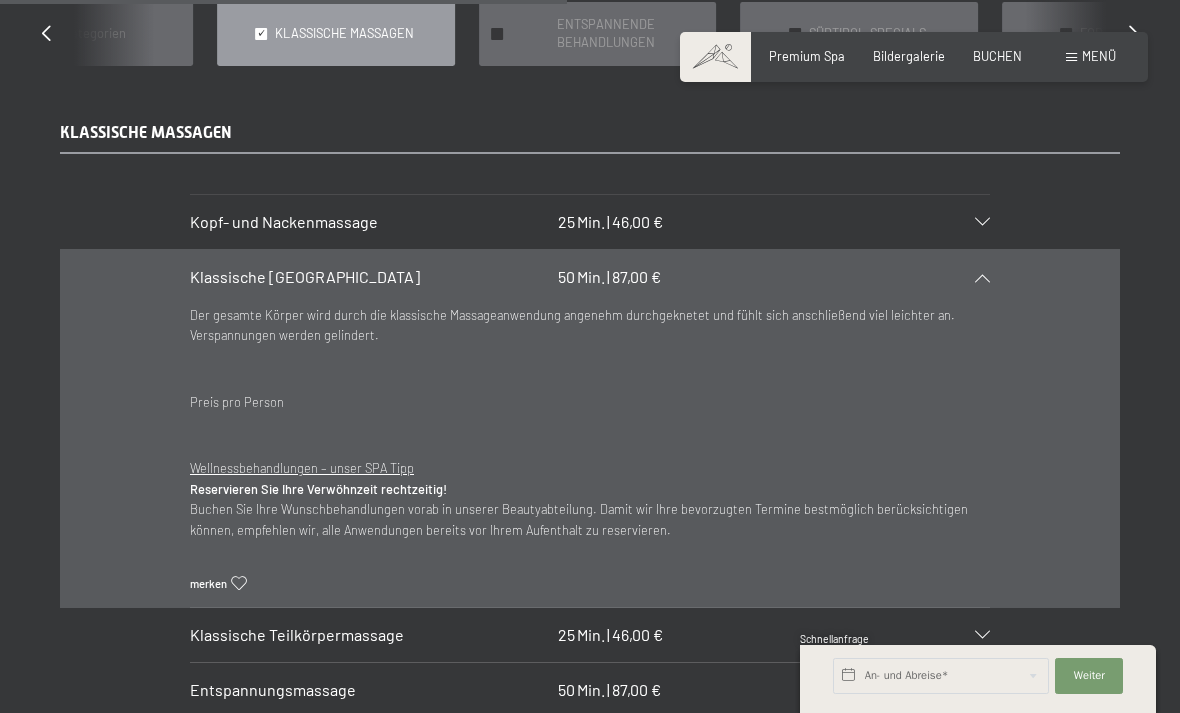 click on "Klassische Ganzkörpermassage         50   Min.     |     87,00 €" at bounding box center (590, 277) 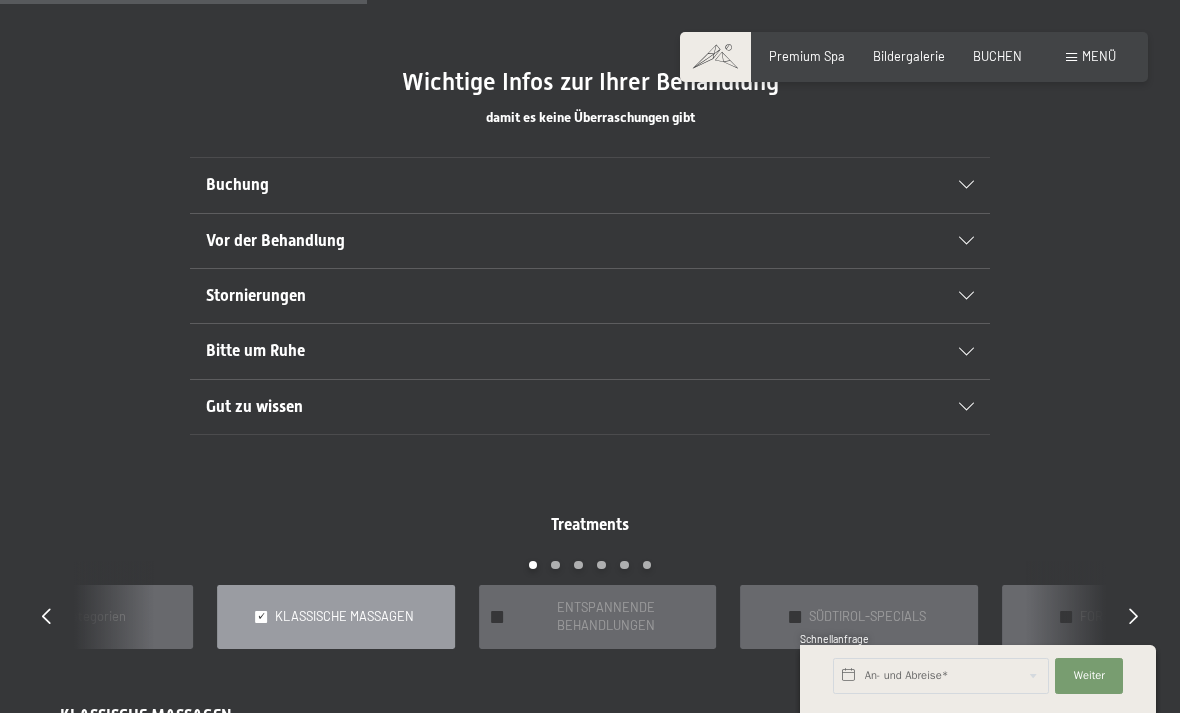 scroll, scrollTop: 1073, scrollLeft: 0, axis: vertical 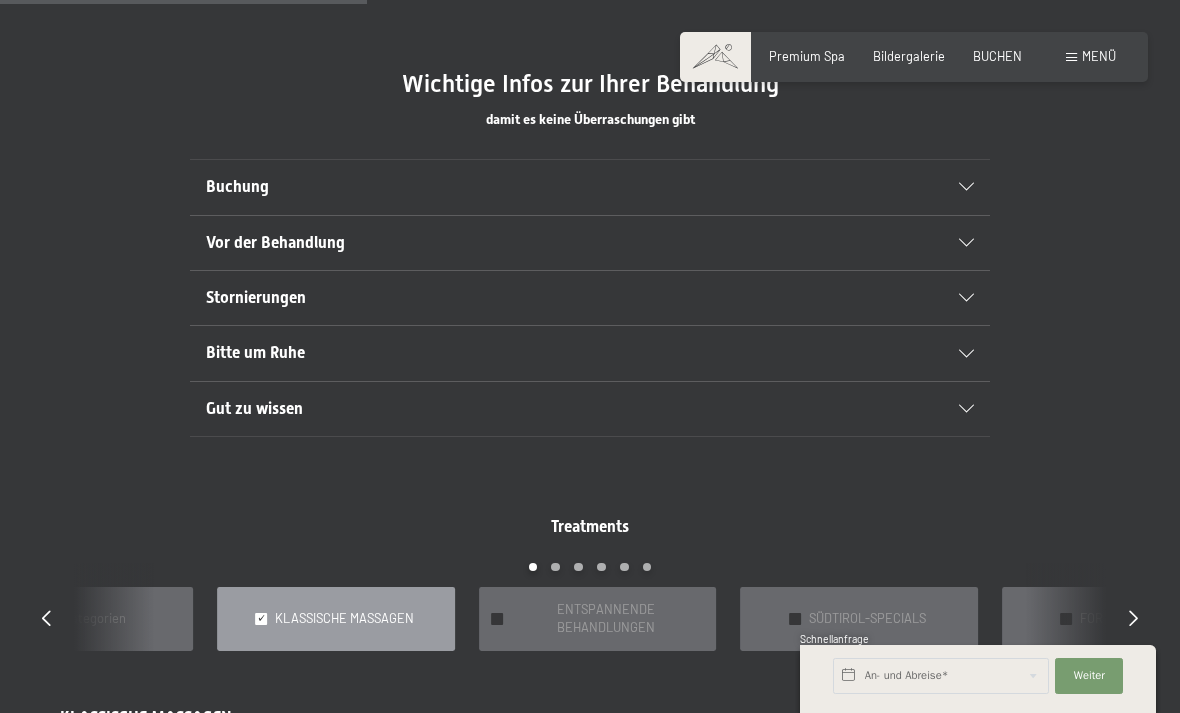 click at bounding box center [1133, 617] 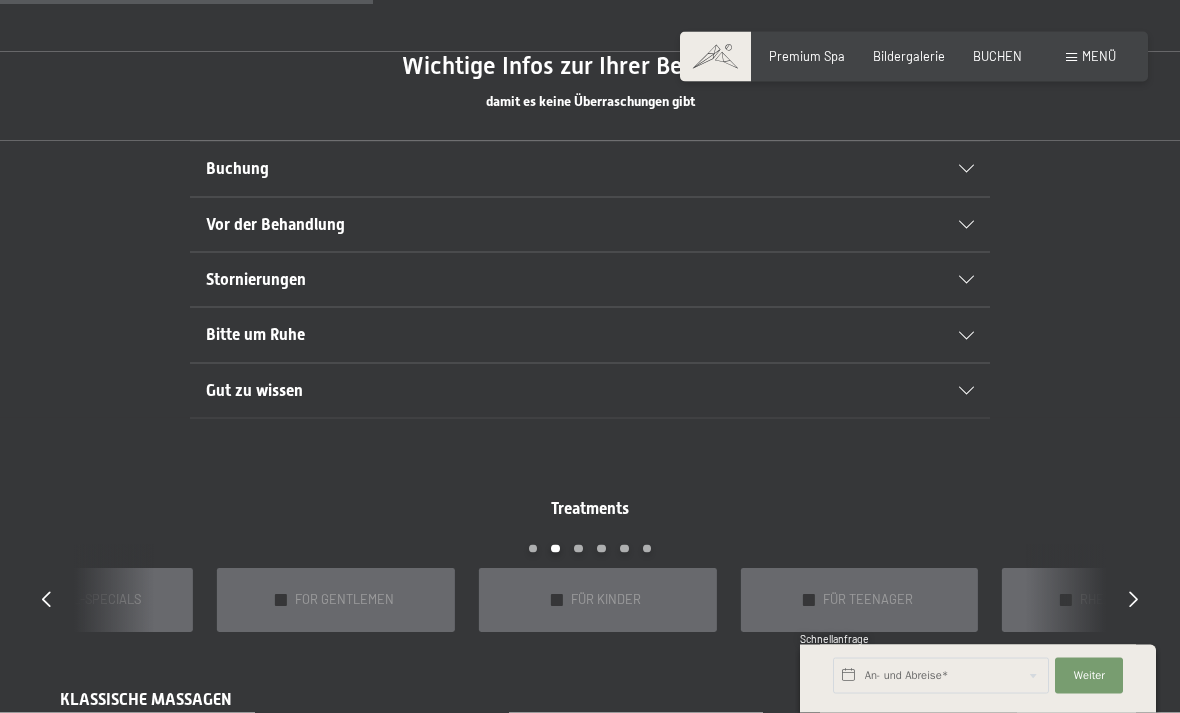 scroll, scrollTop: 1092, scrollLeft: 0, axis: vertical 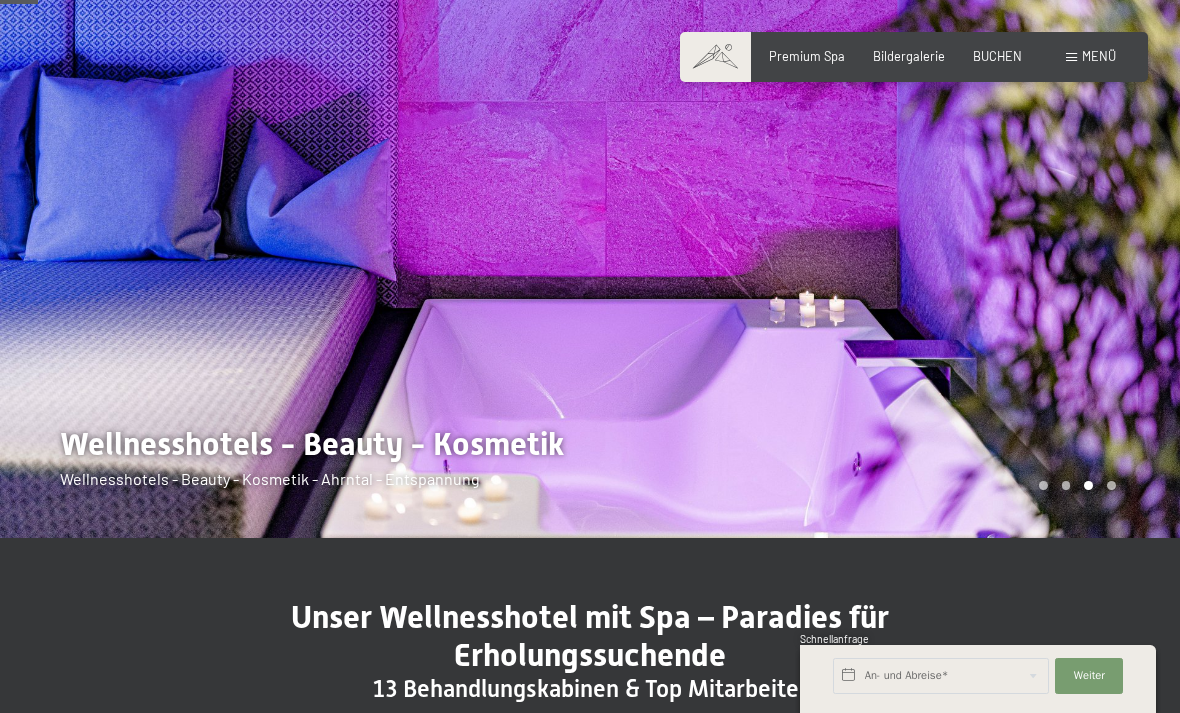 click on "Menü" at bounding box center (1099, 56) 